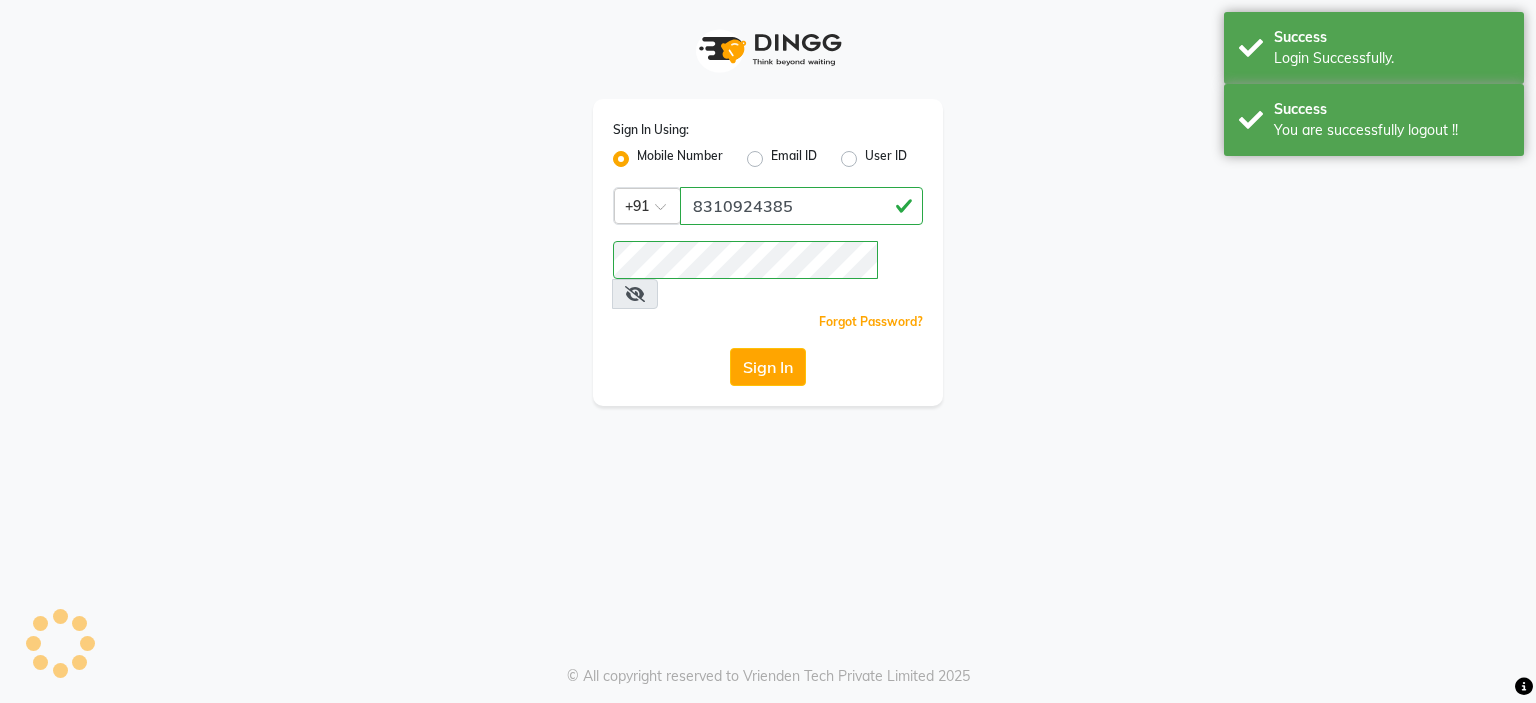 scroll, scrollTop: 0, scrollLeft: 0, axis: both 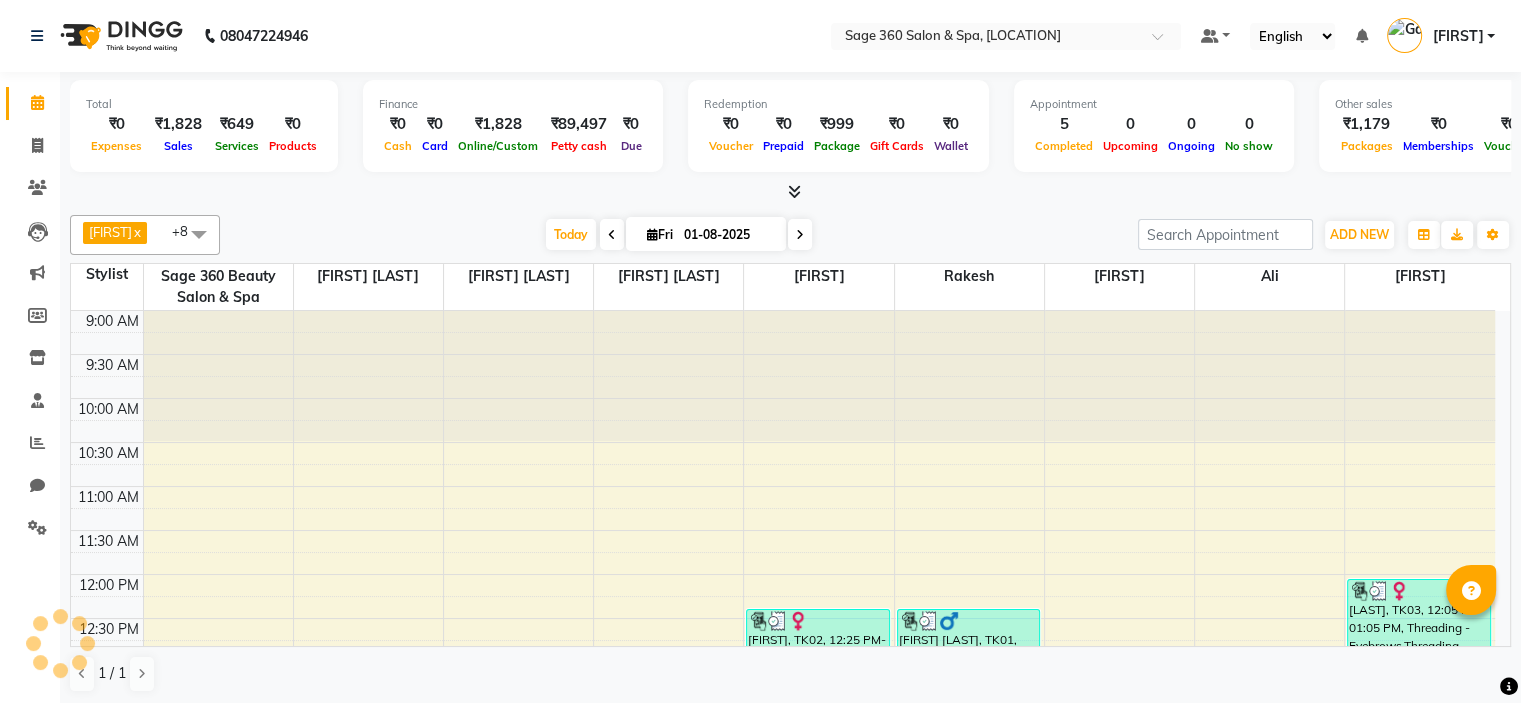click at bounding box center (818, 376) 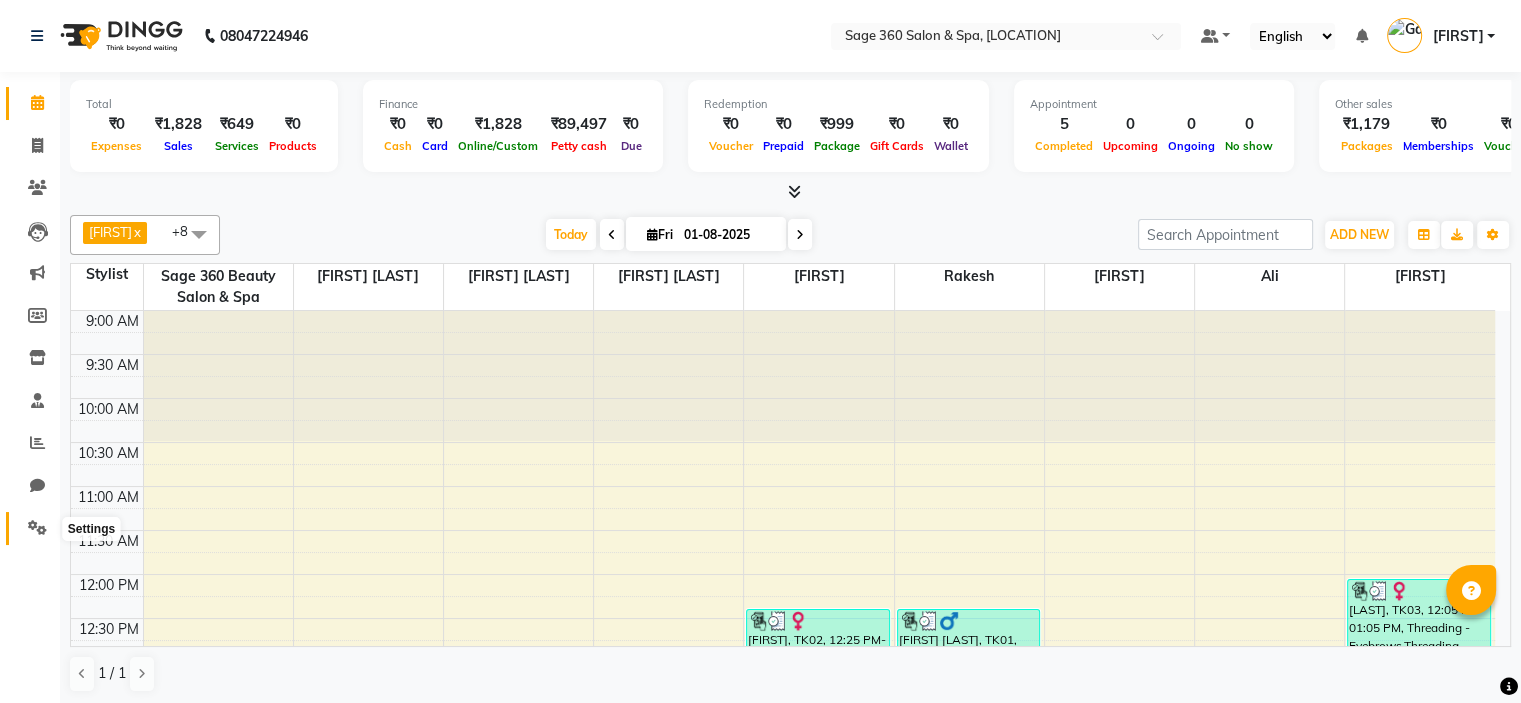 click 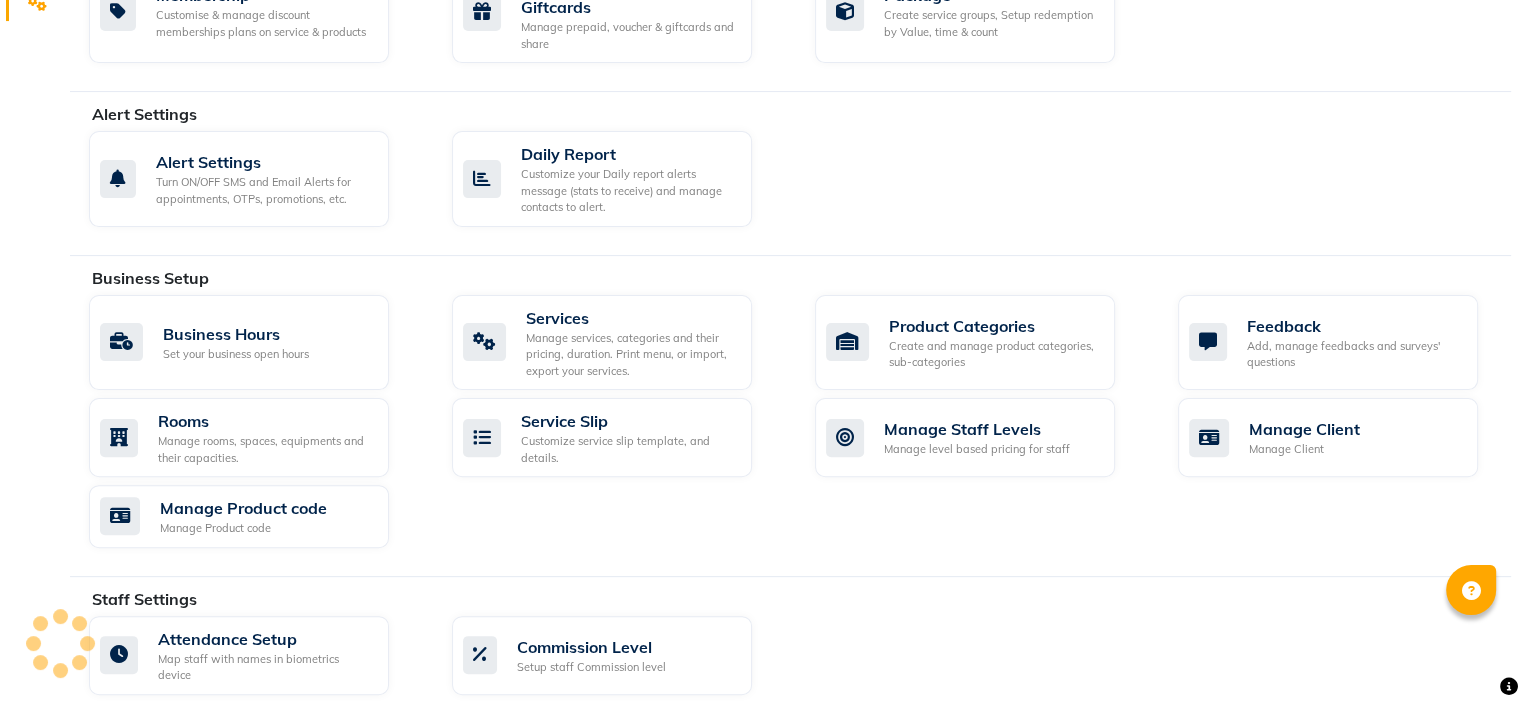 scroll, scrollTop: 0, scrollLeft: 0, axis: both 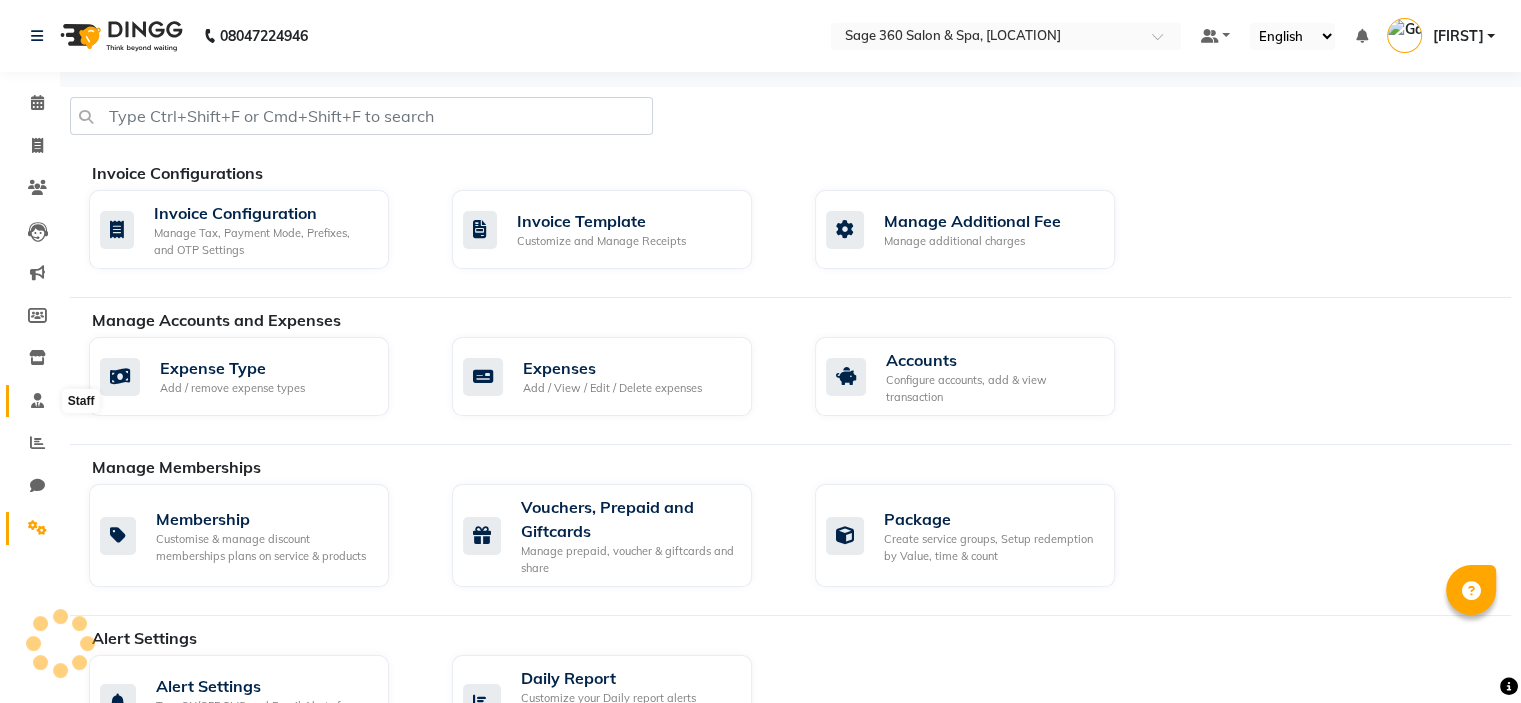 click 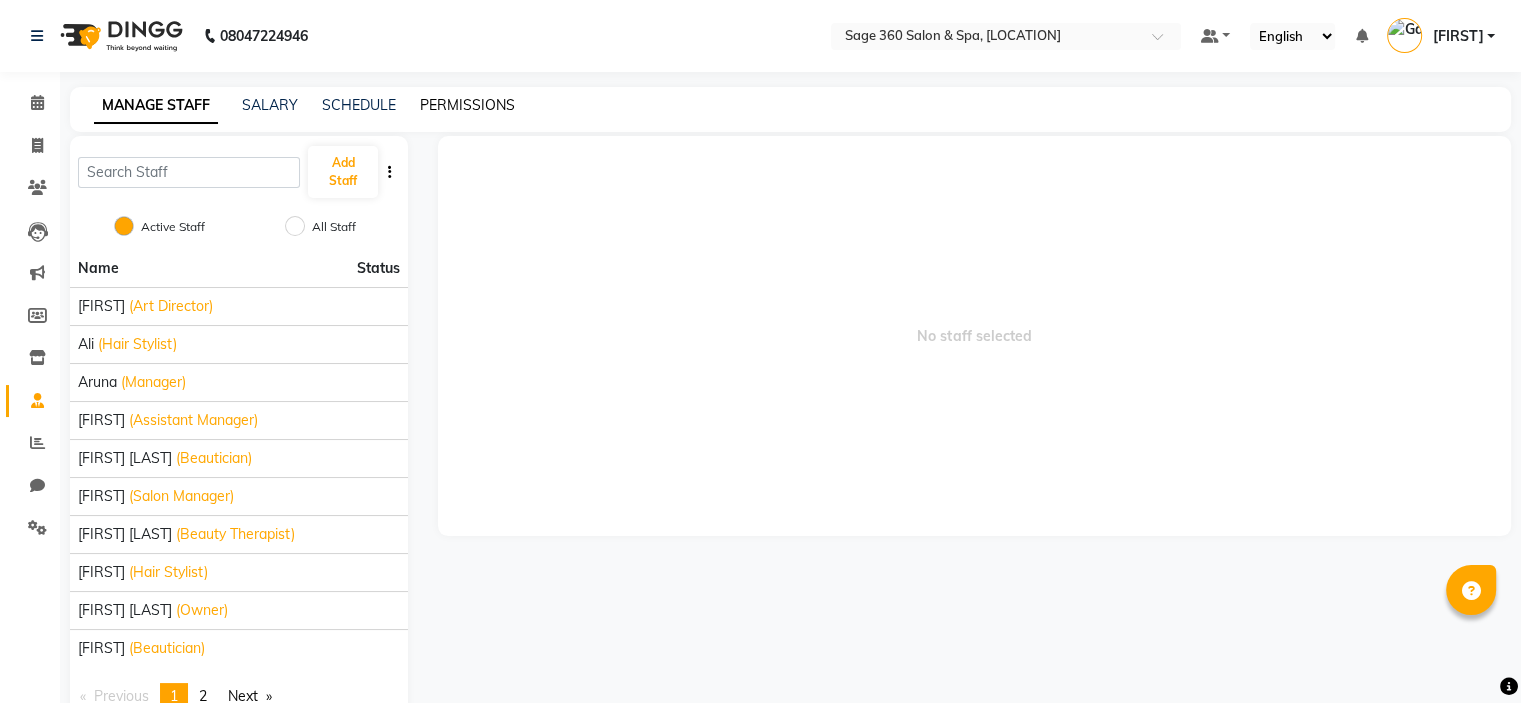 click on "PERMISSIONS" 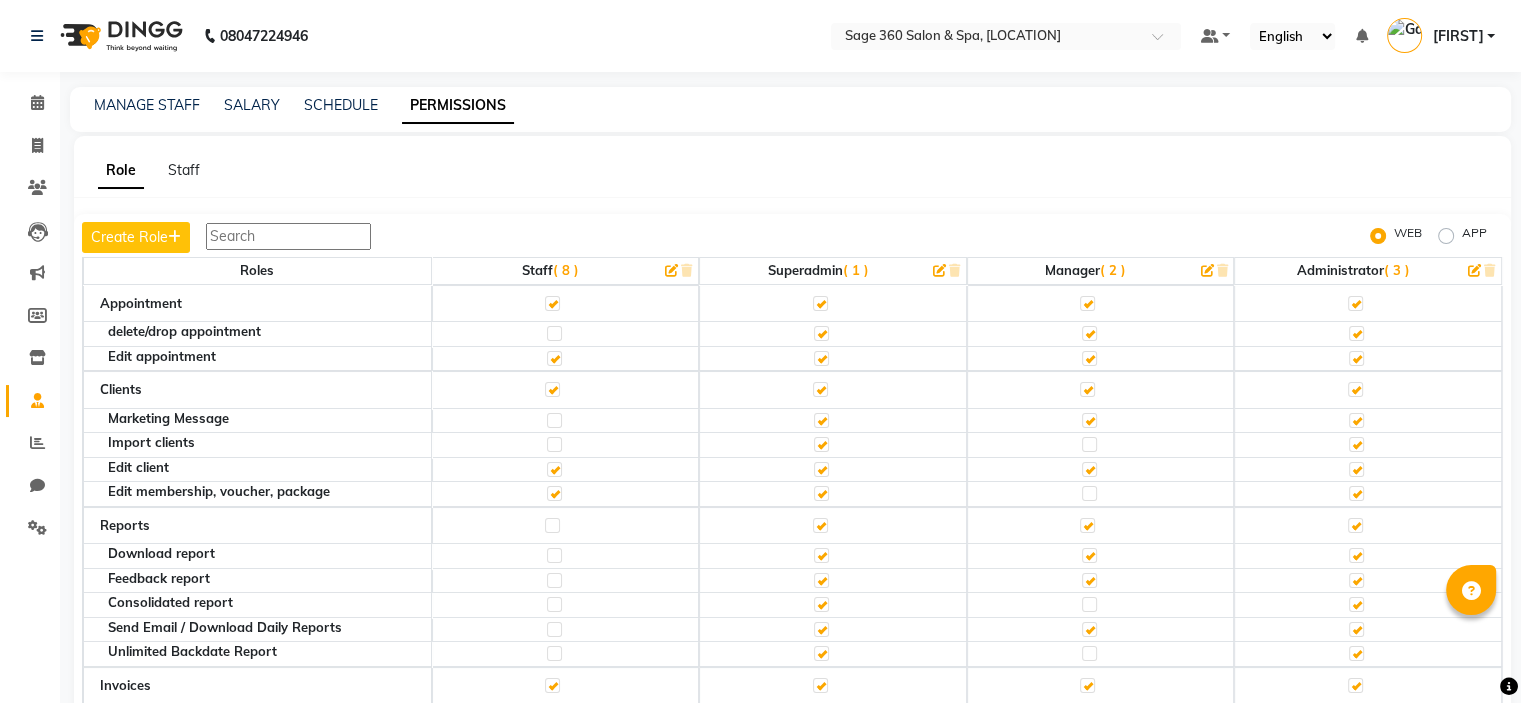 scroll, scrollTop: 214, scrollLeft: 0, axis: vertical 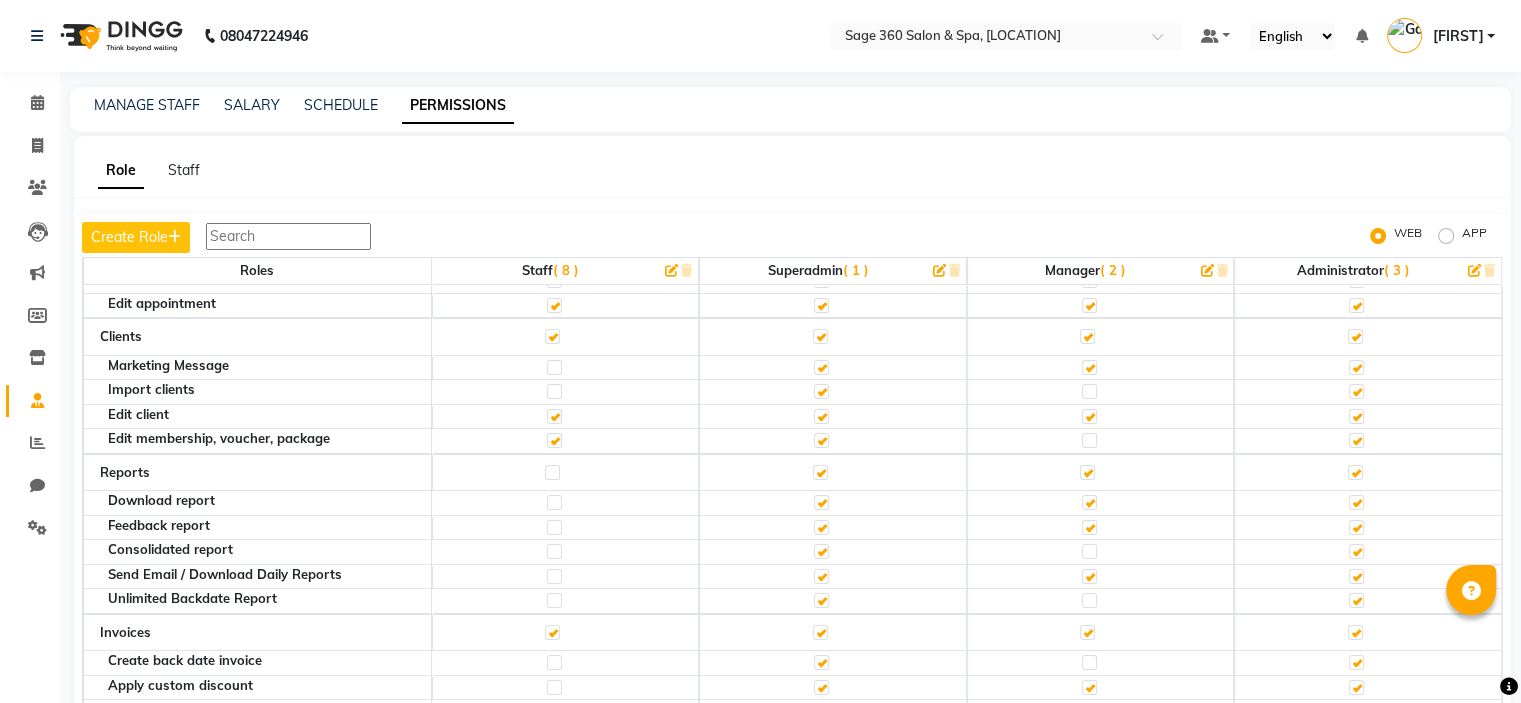 click at bounding box center (288, 236) 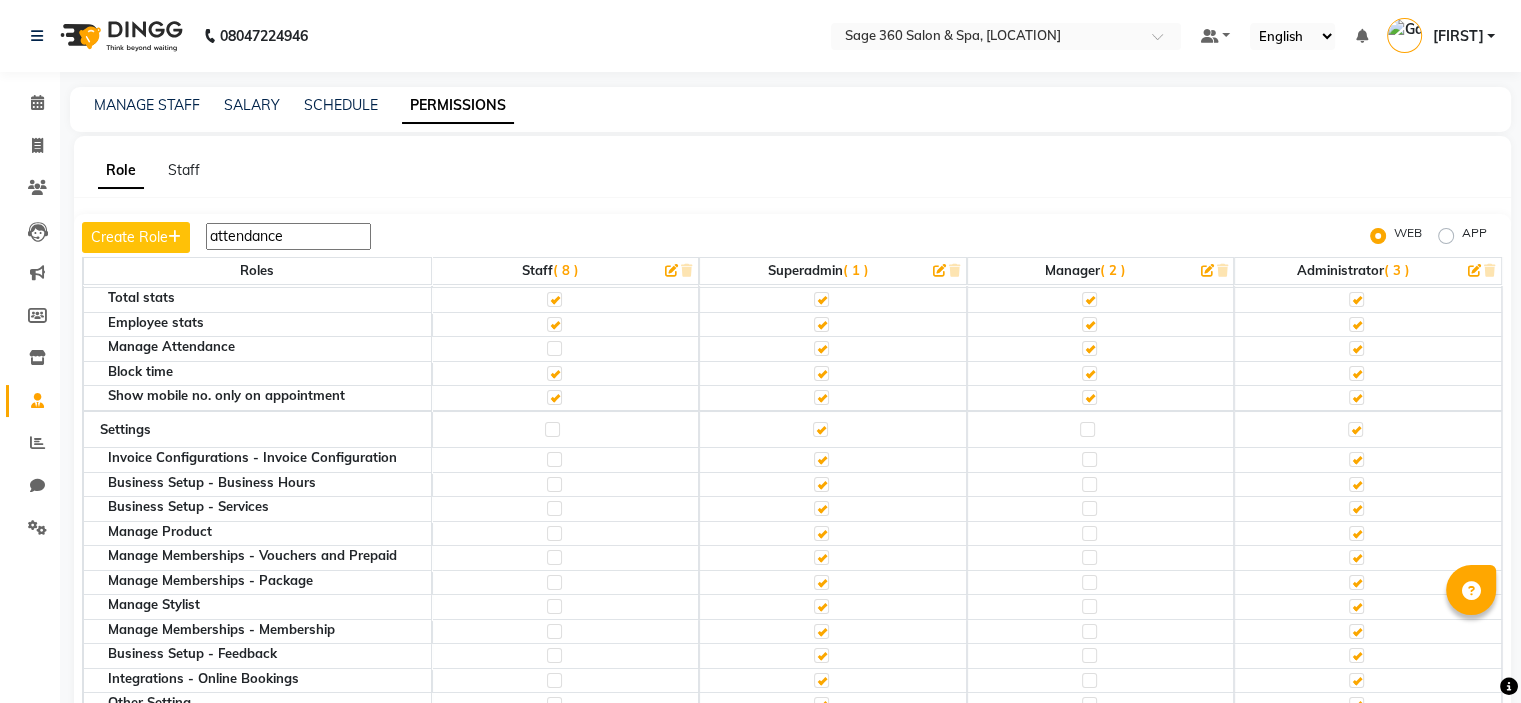 scroll, scrollTop: 0, scrollLeft: 0, axis: both 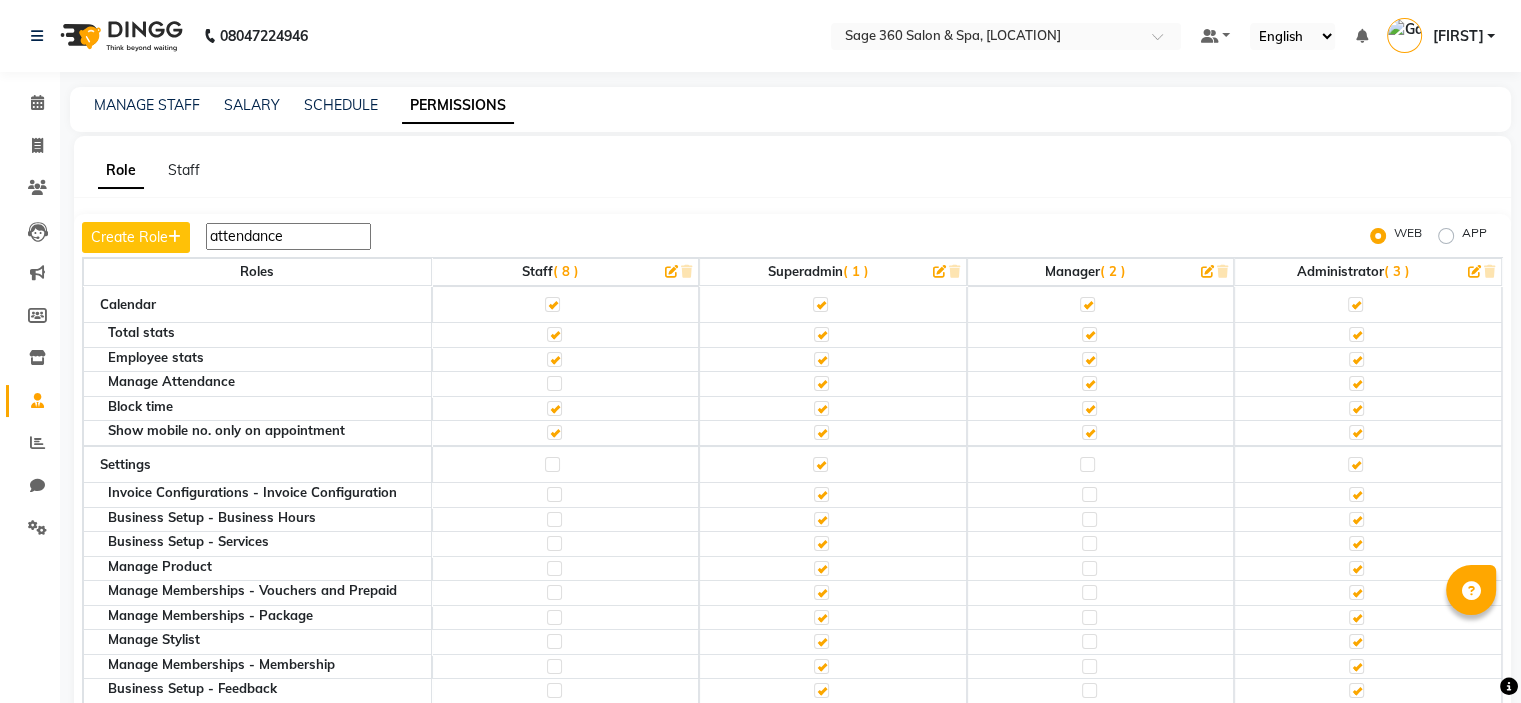 type on "attendance" 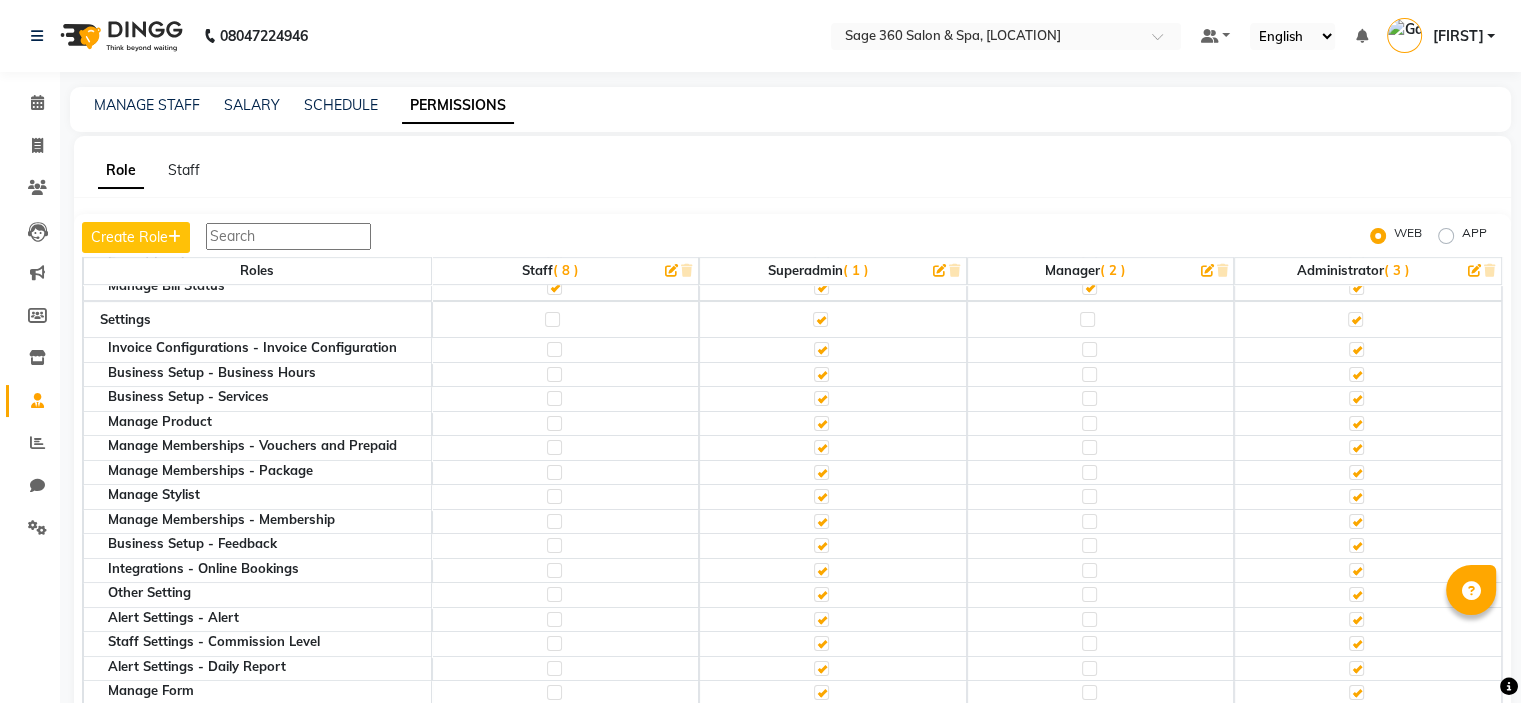 scroll, scrollTop: 934, scrollLeft: 0, axis: vertical 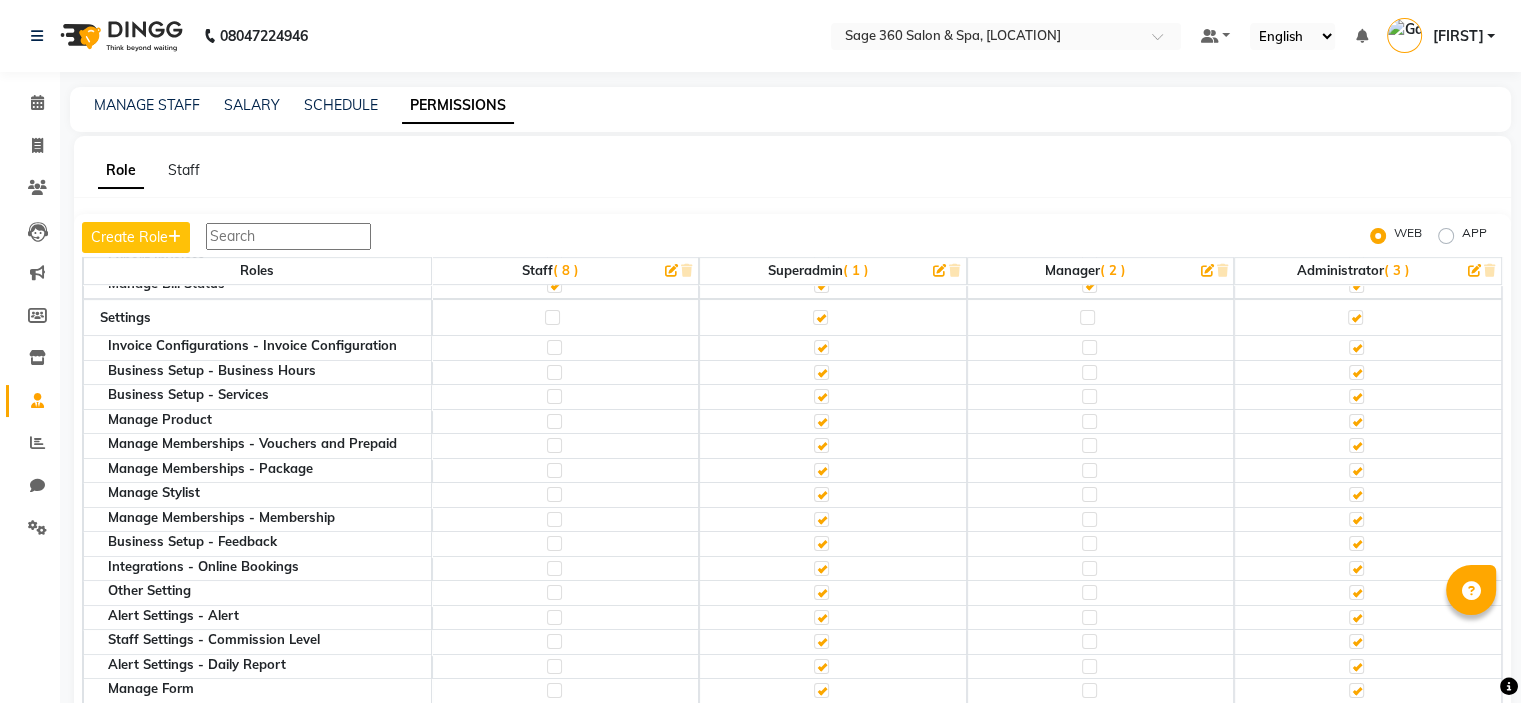 type 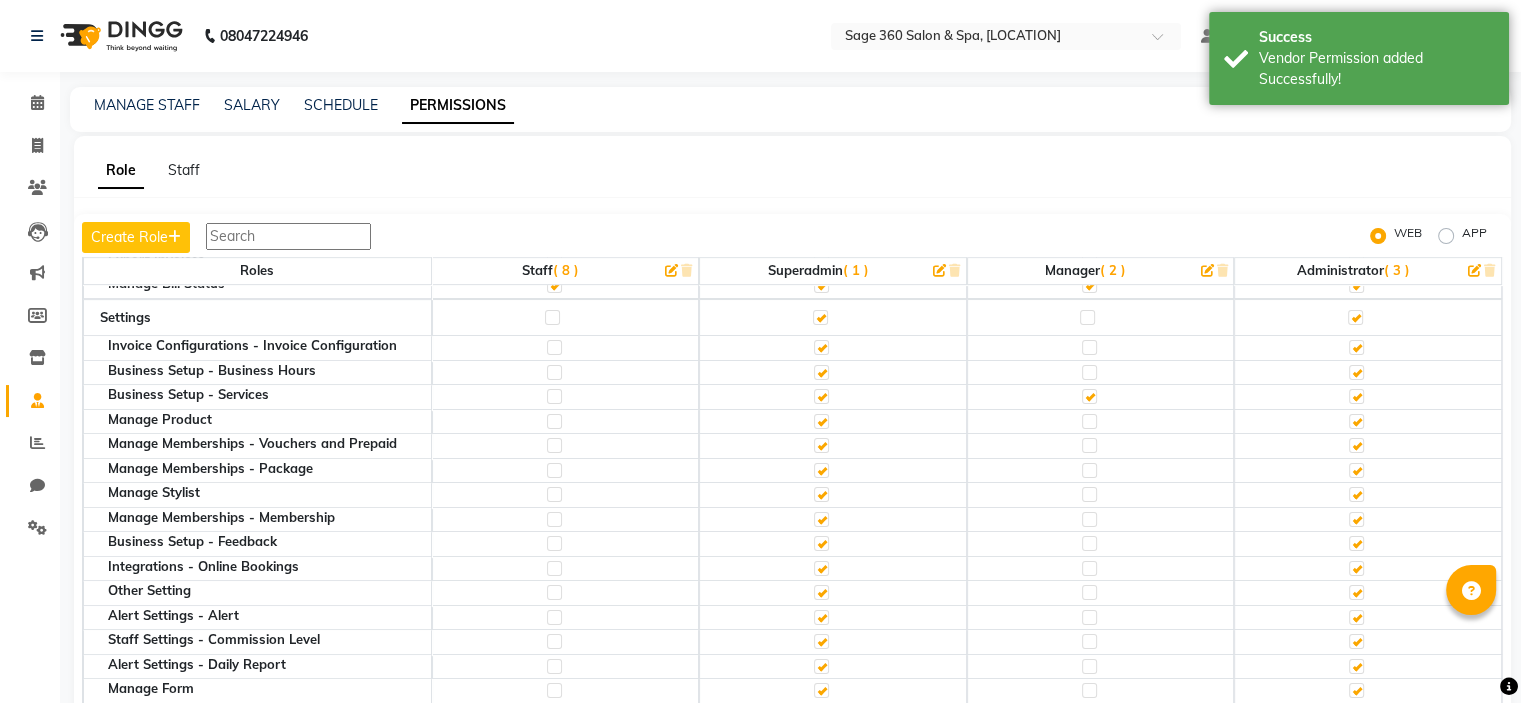 click 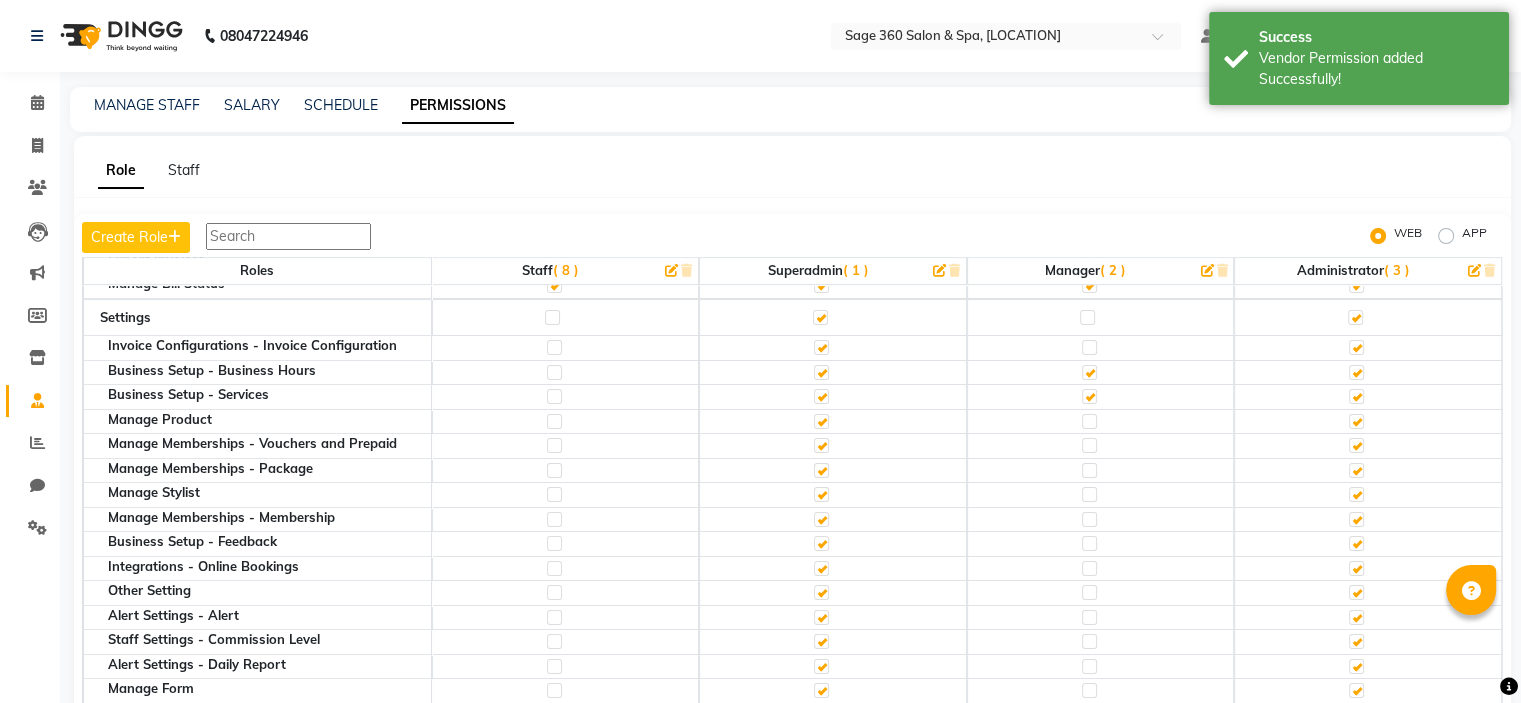 click 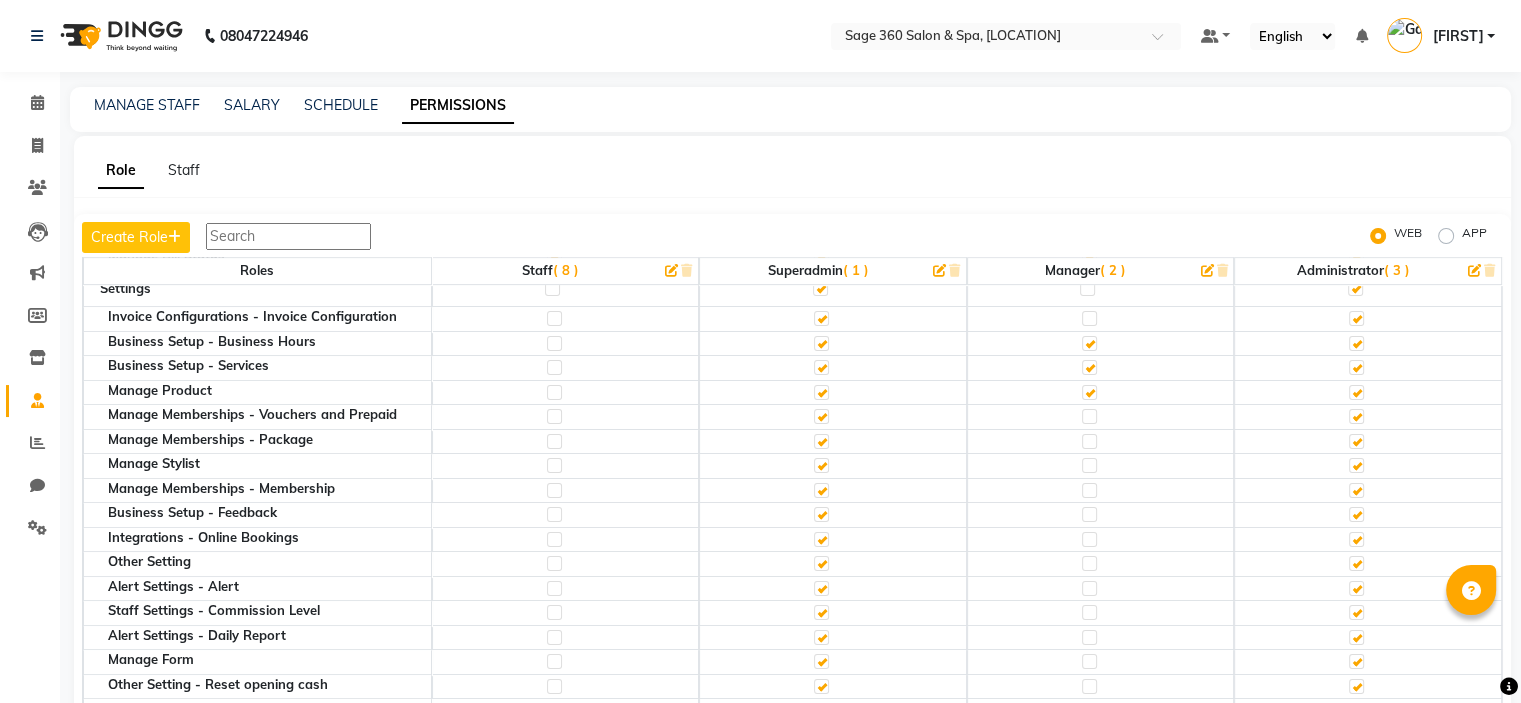 scroll, scrollTop: 964, scrollLeft: 0, axis: vertical 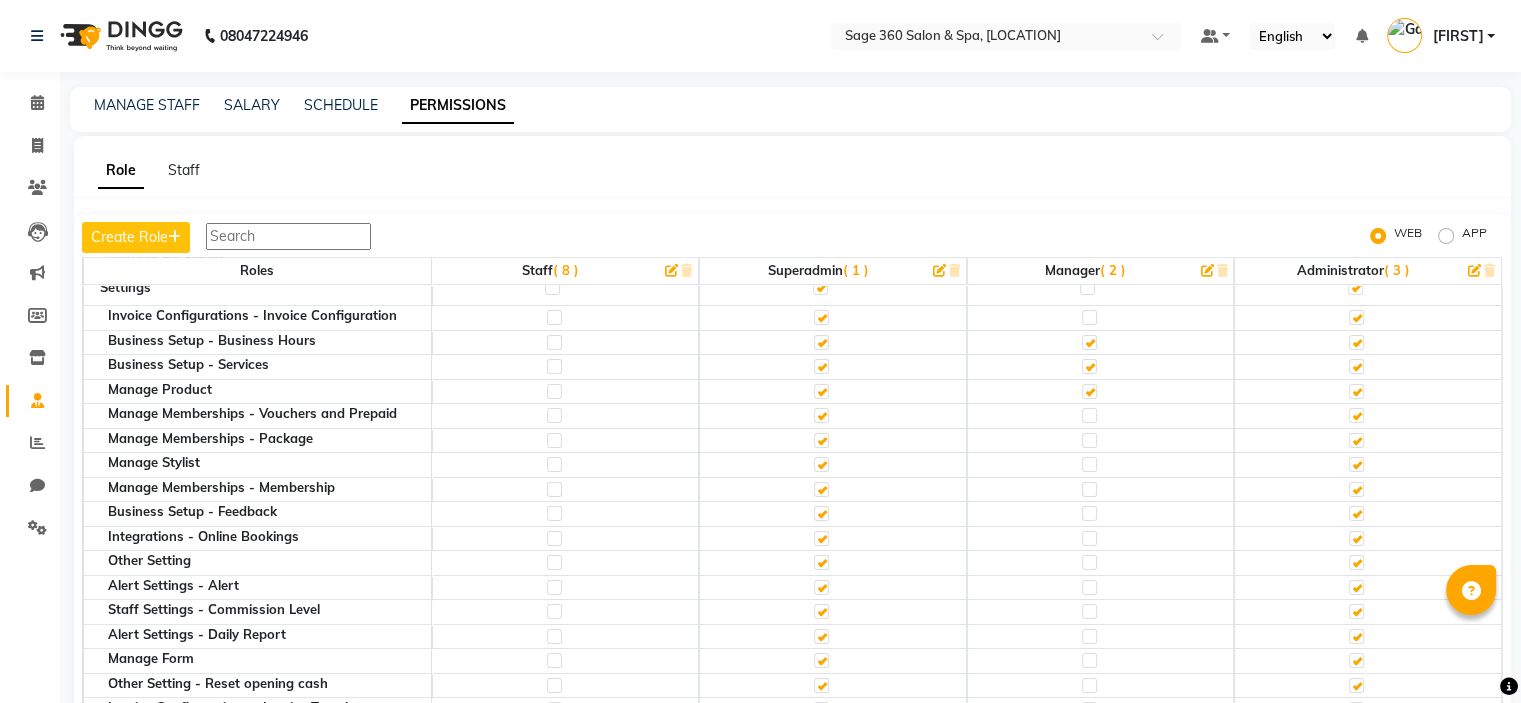 click 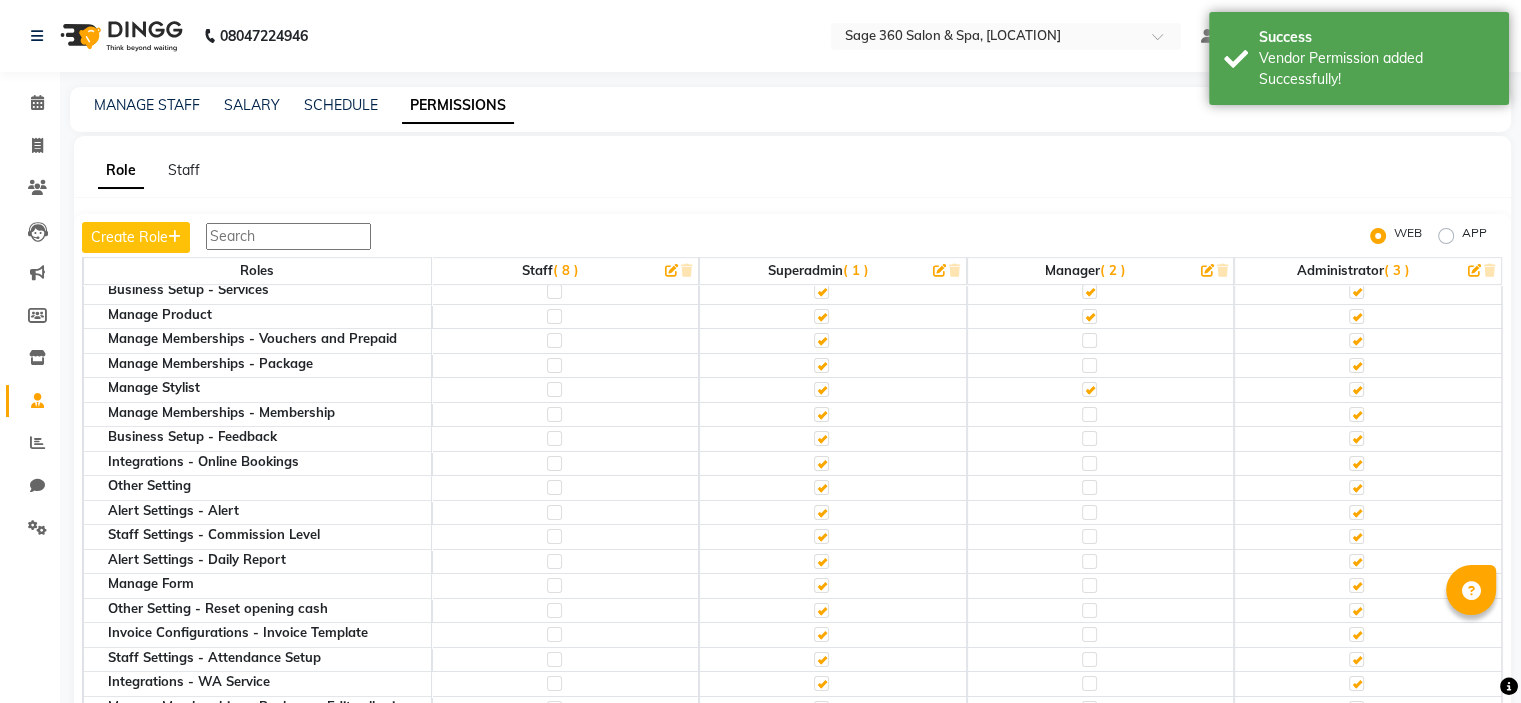 scroll, scrollTop: 1041, scrollLeft: 0, axis: vertical 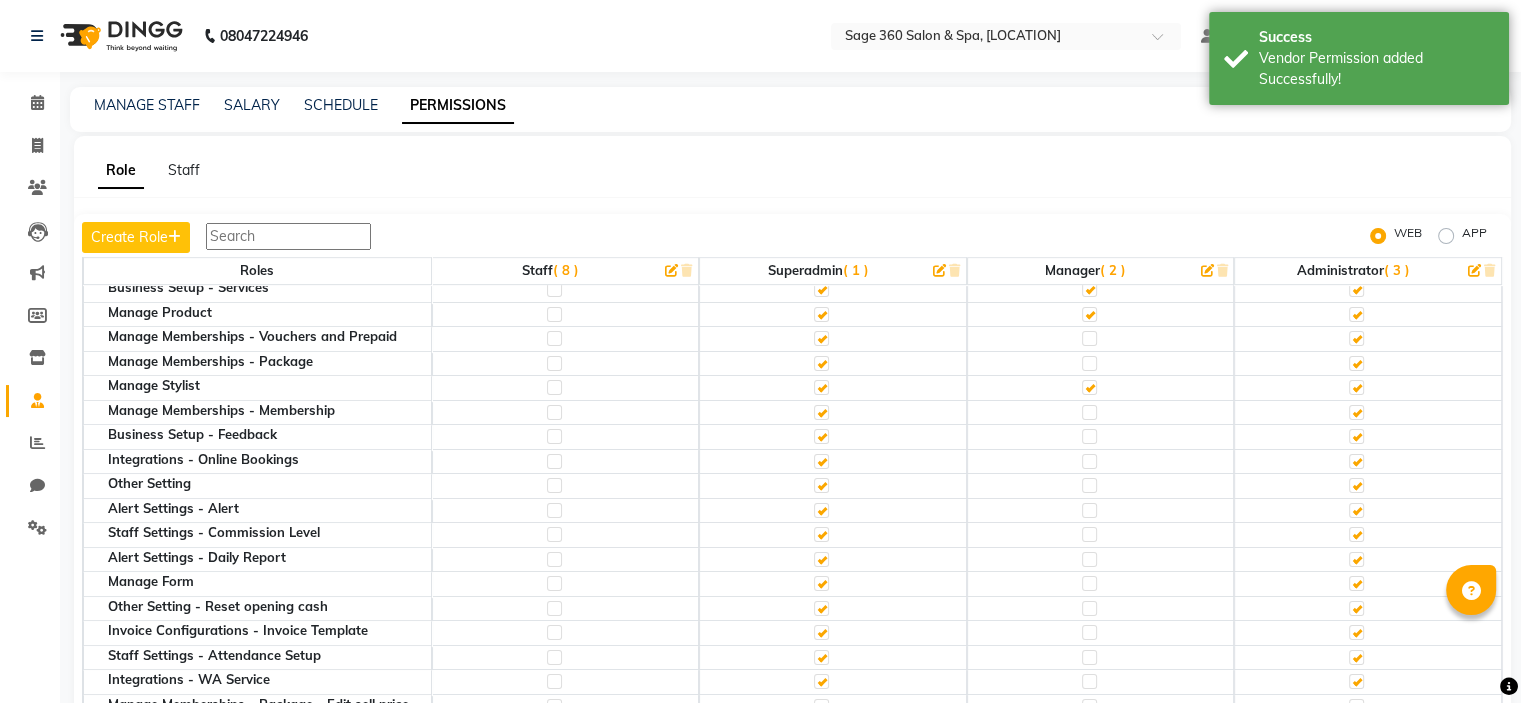 click 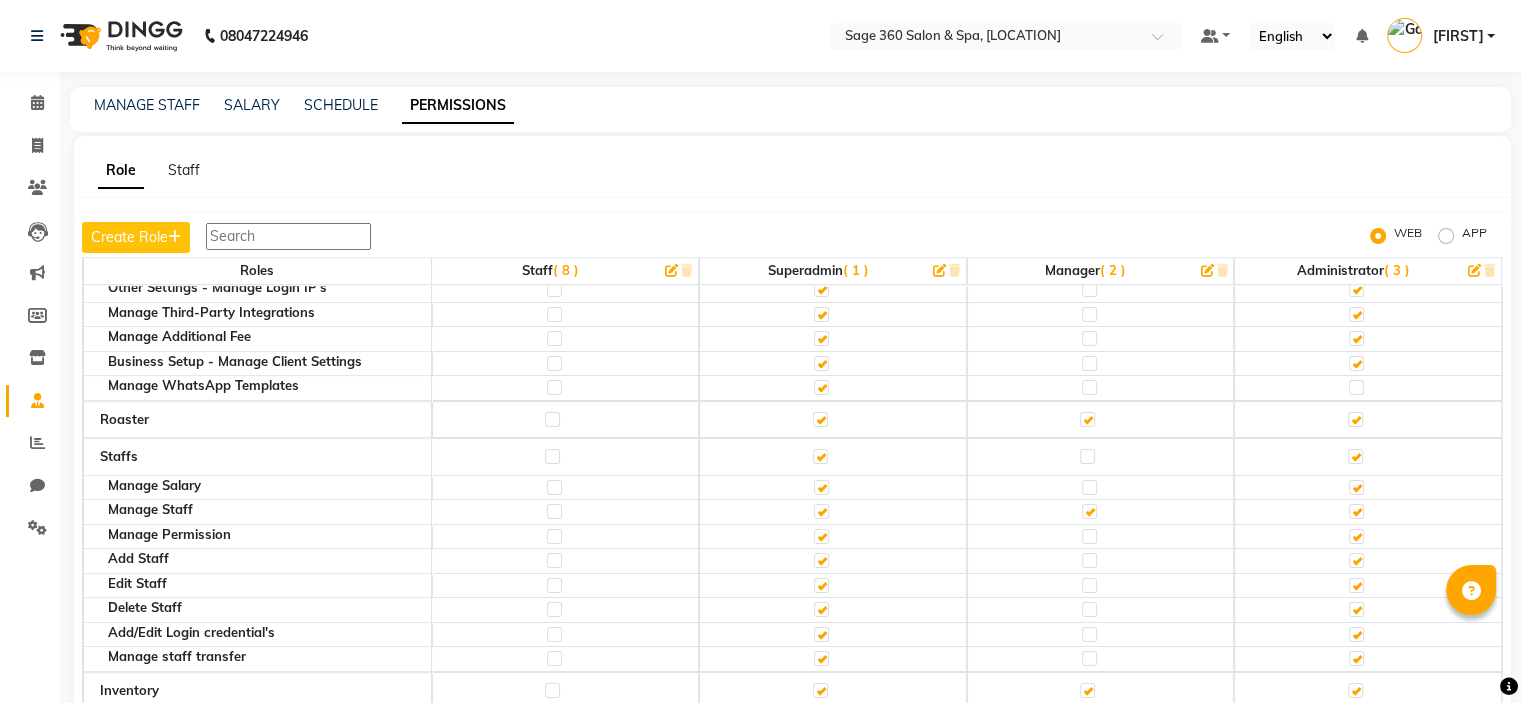 scroll, scrollTop: 1734, scrollLeft: 0, axis: vertical 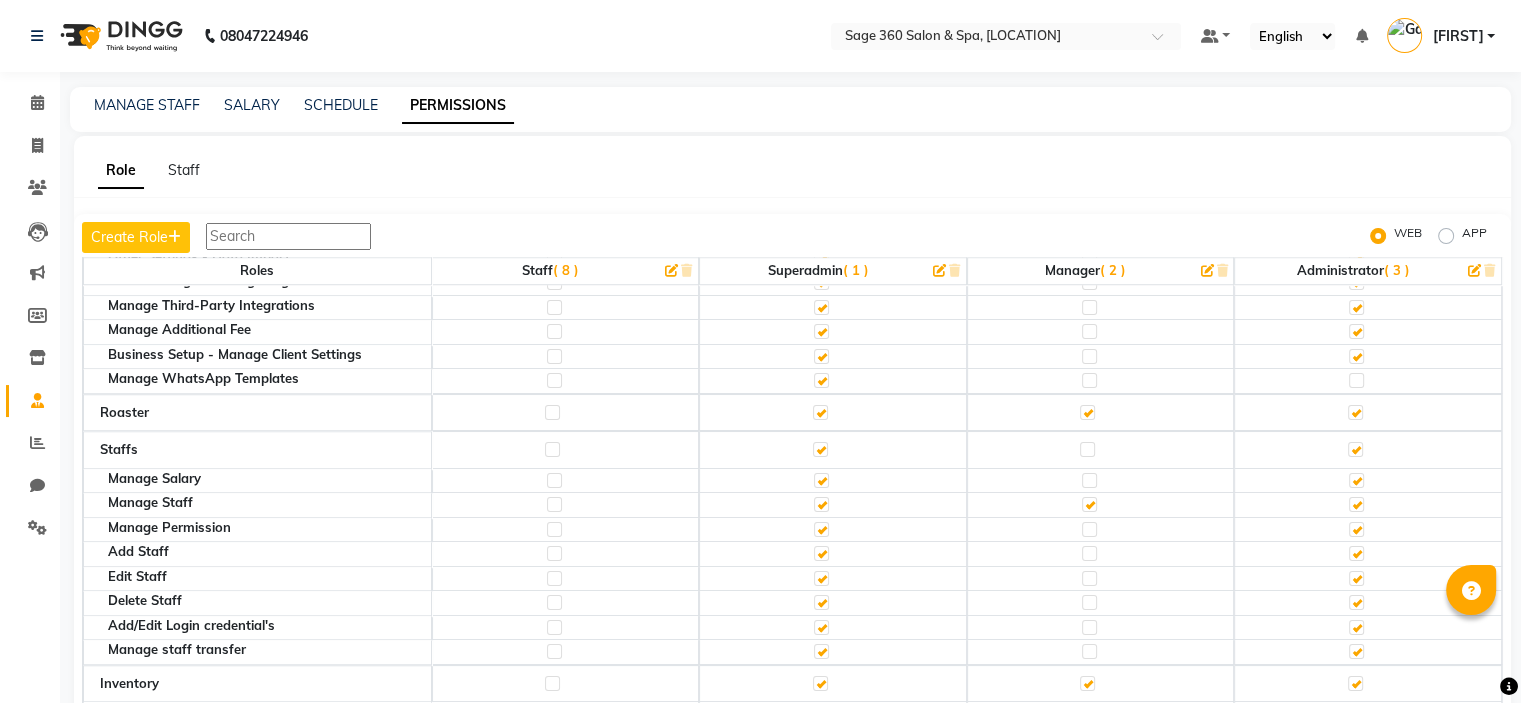 click 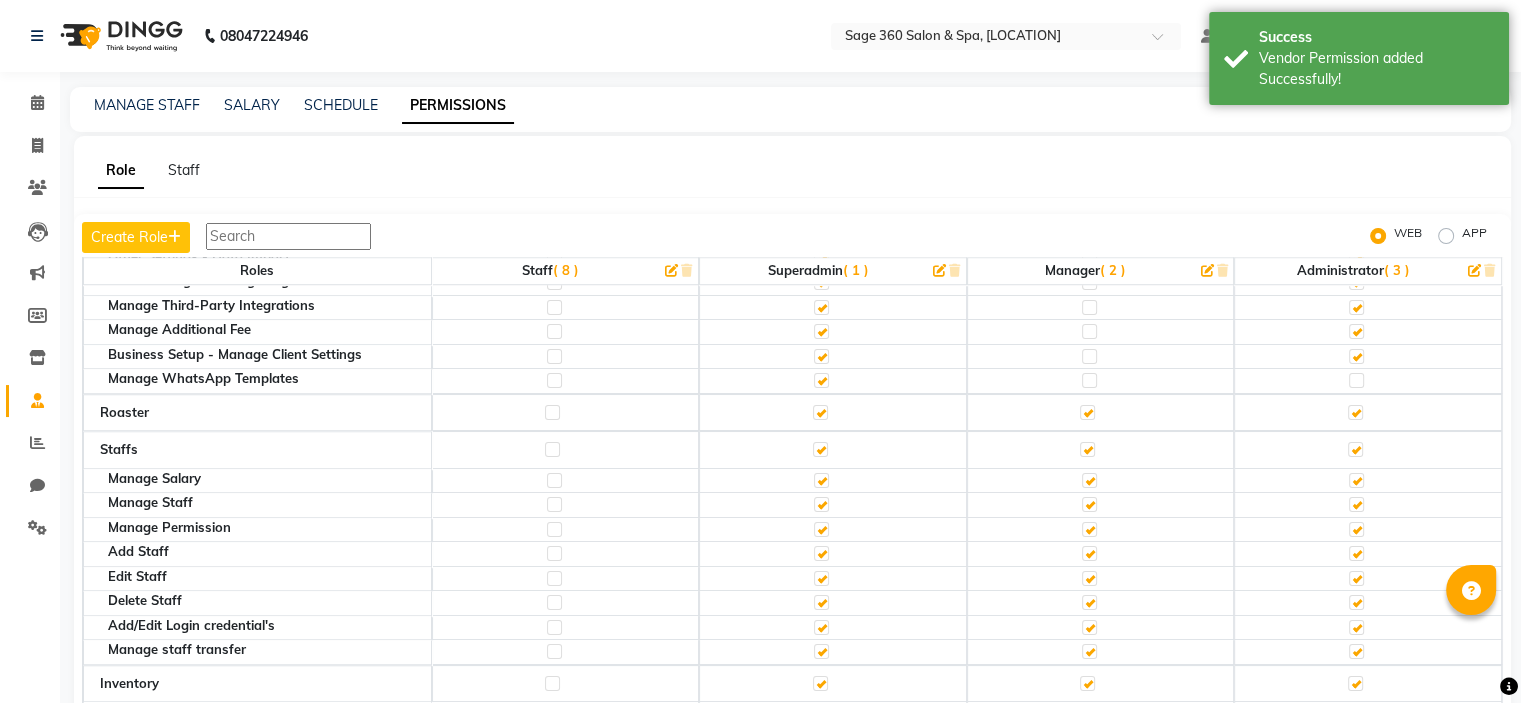 click 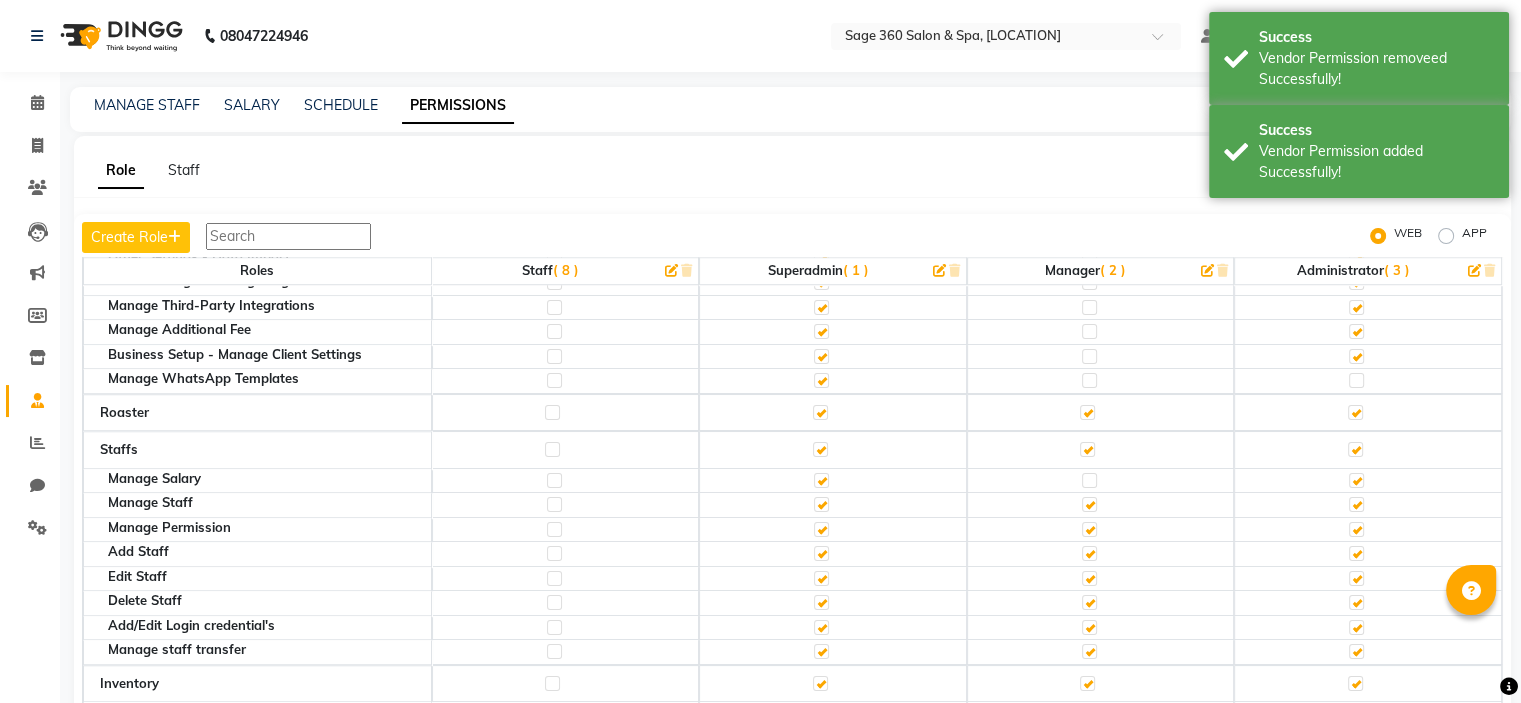 click 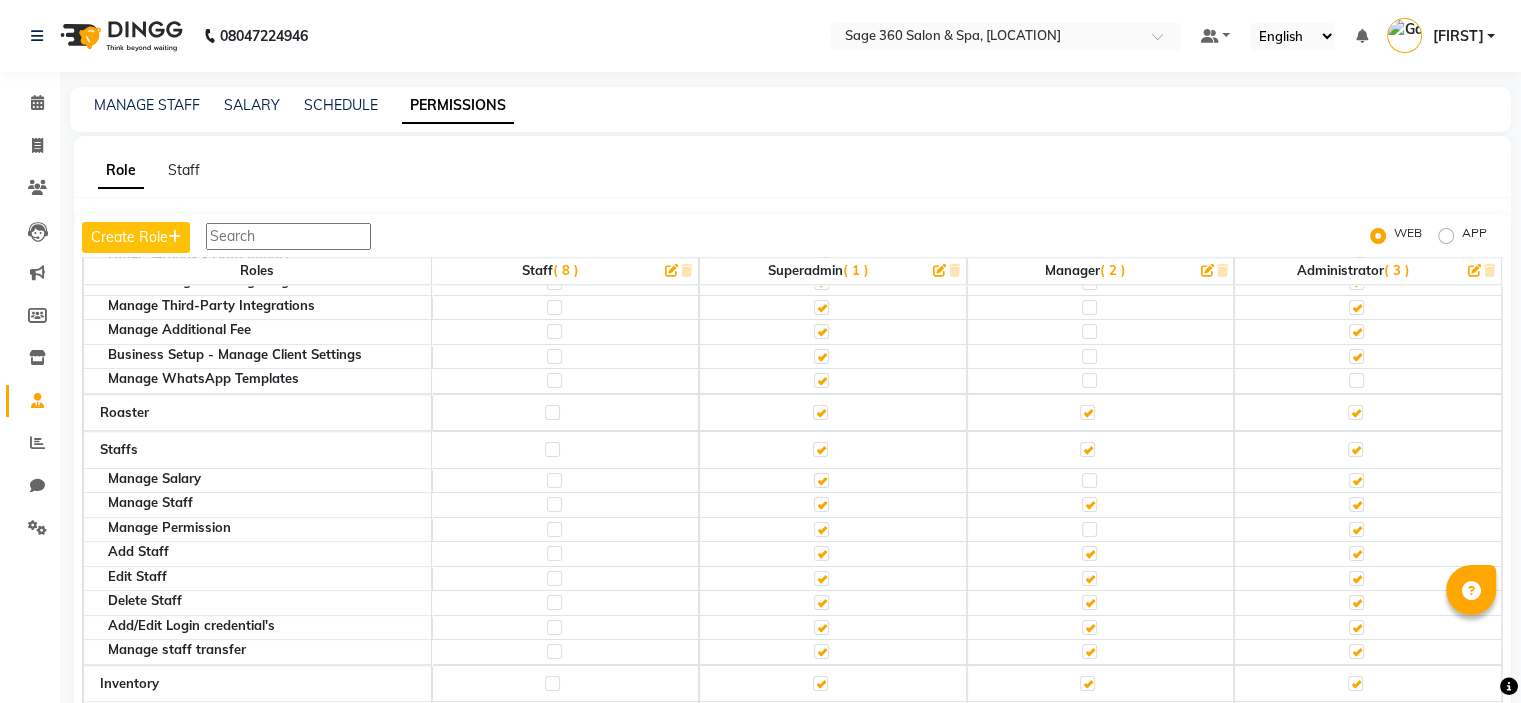 click 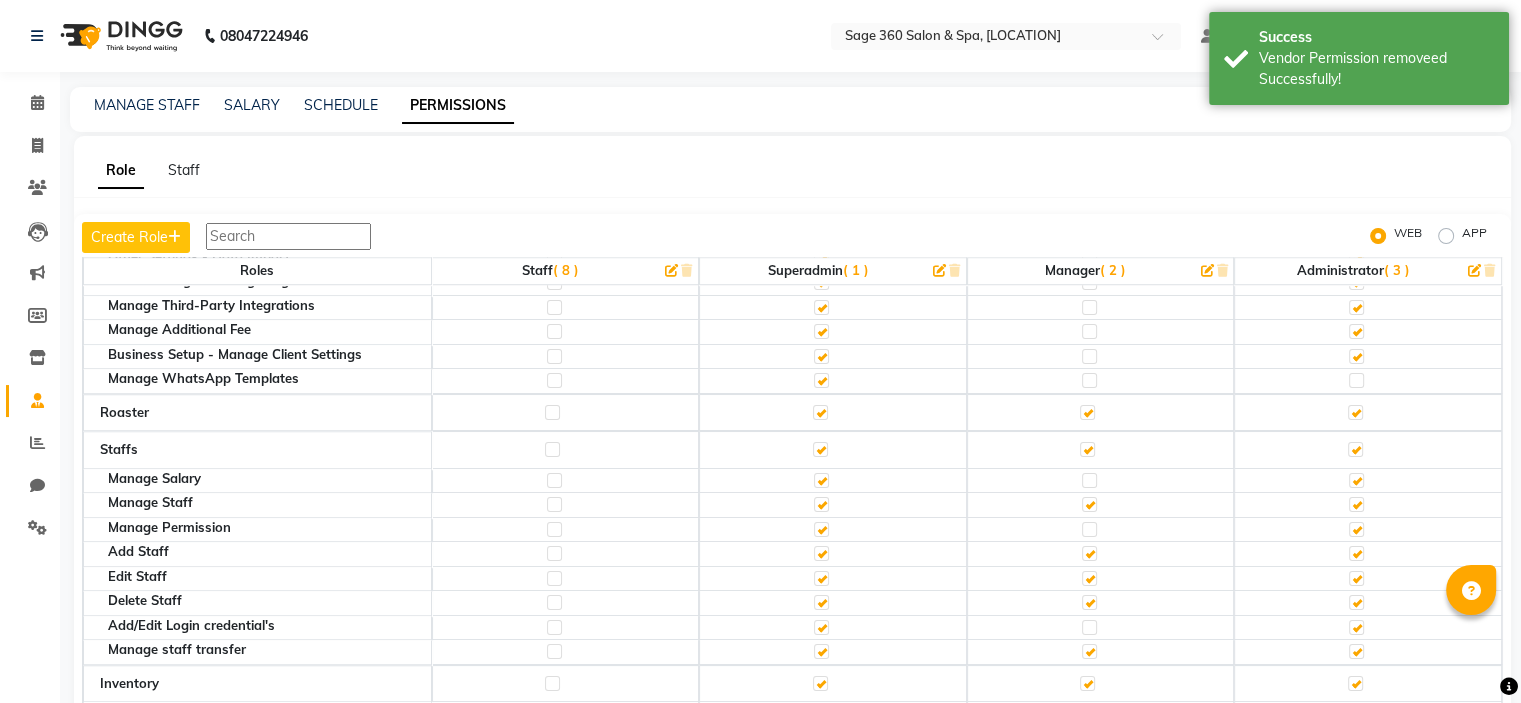 click 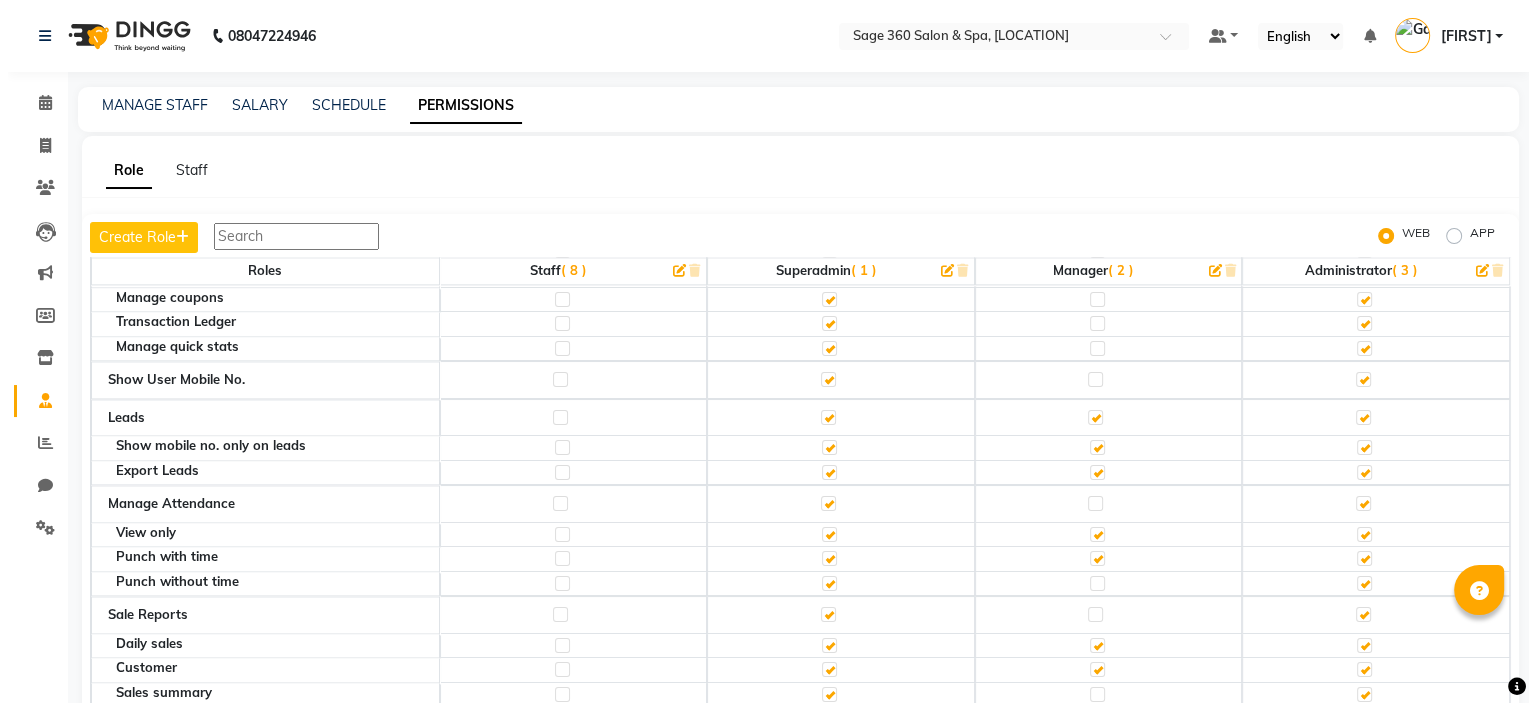 scroll, scrollTop: 3040, scrollLeft: 0, axis: vertical 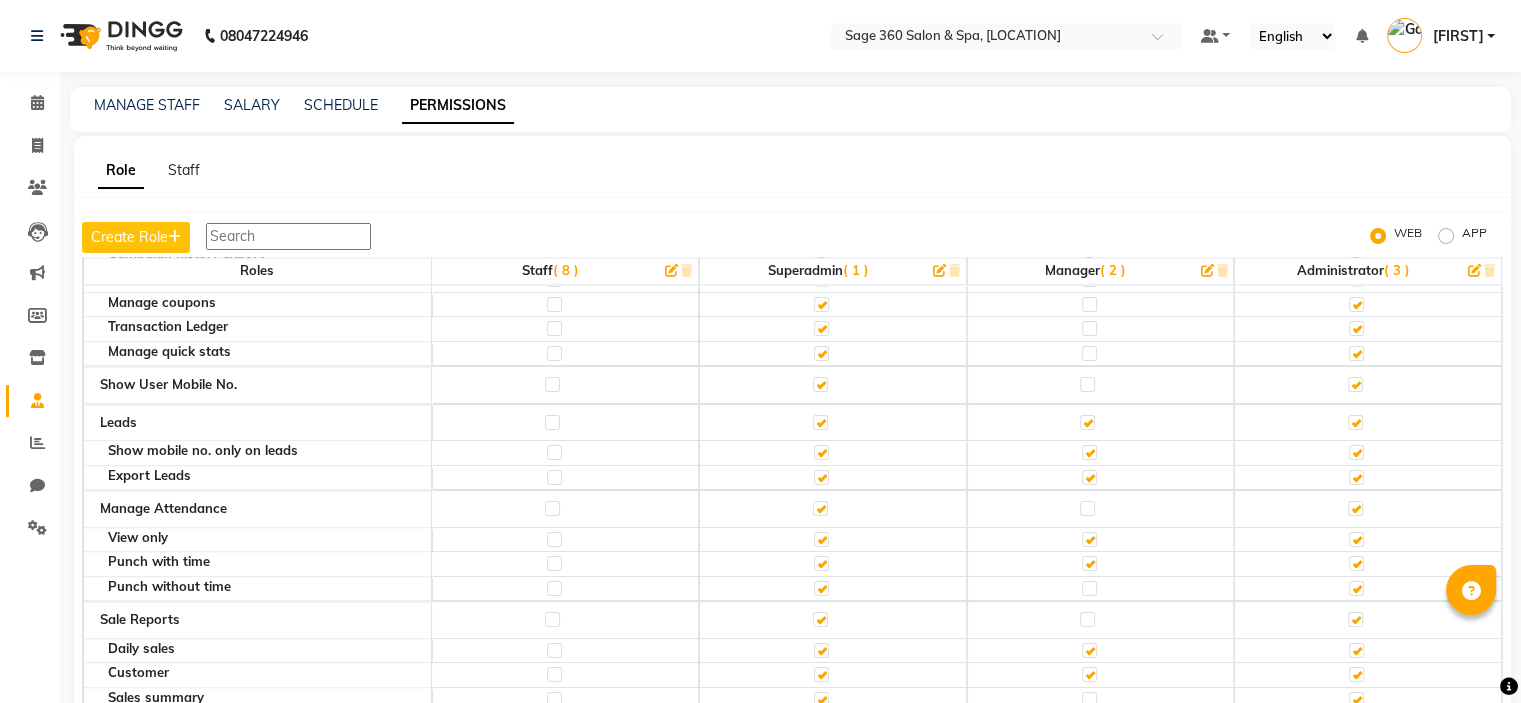 click on "( 2 )" 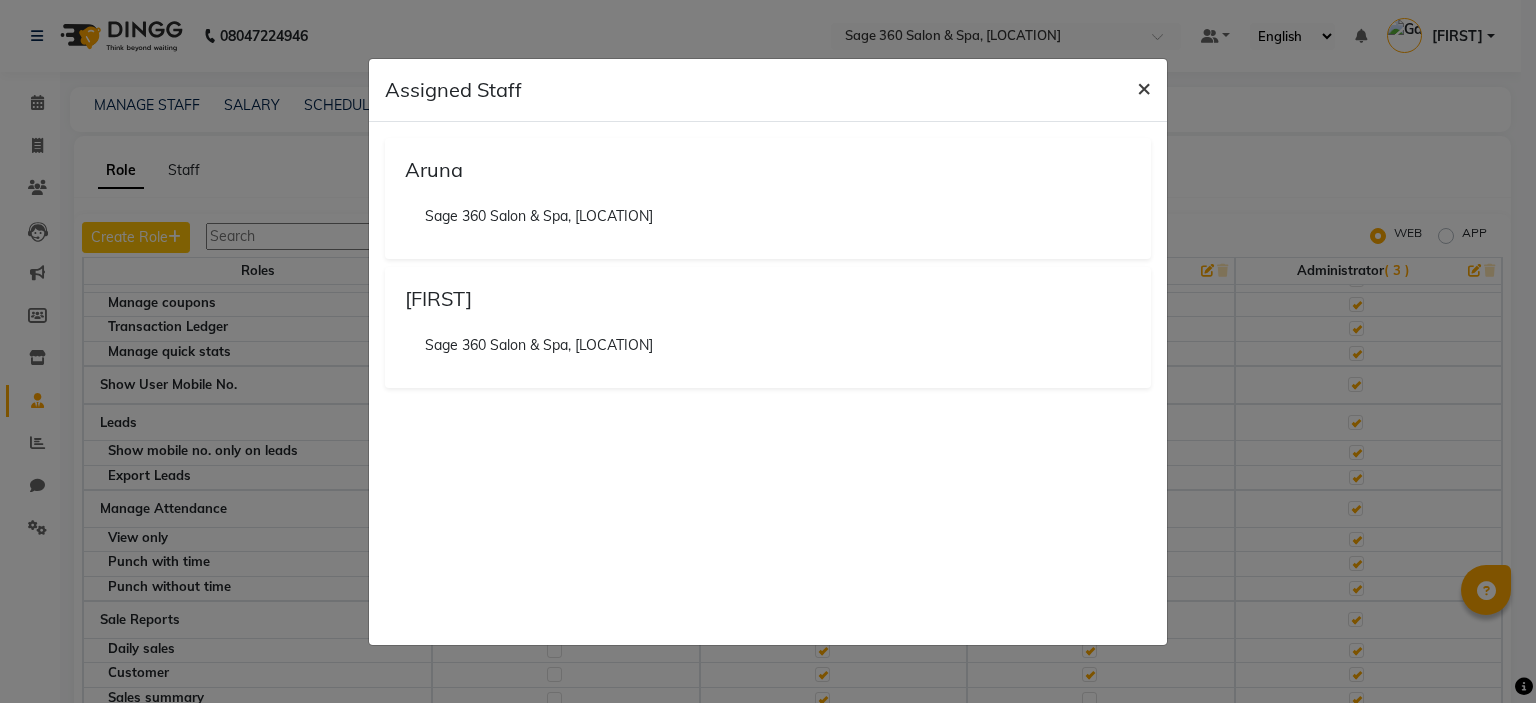 click on "×" 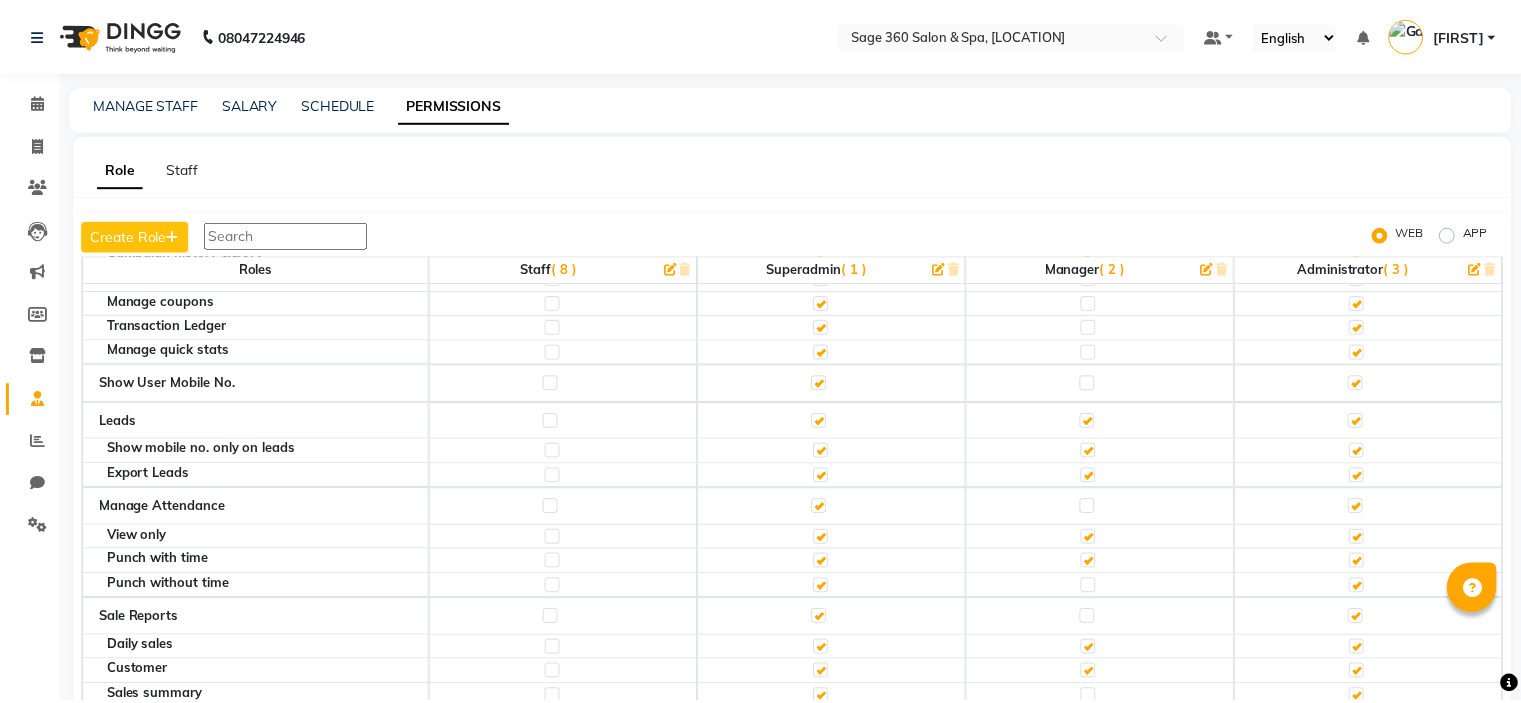 scroll, scrollTop: 45, scrollLeft: 0, axis: vertical 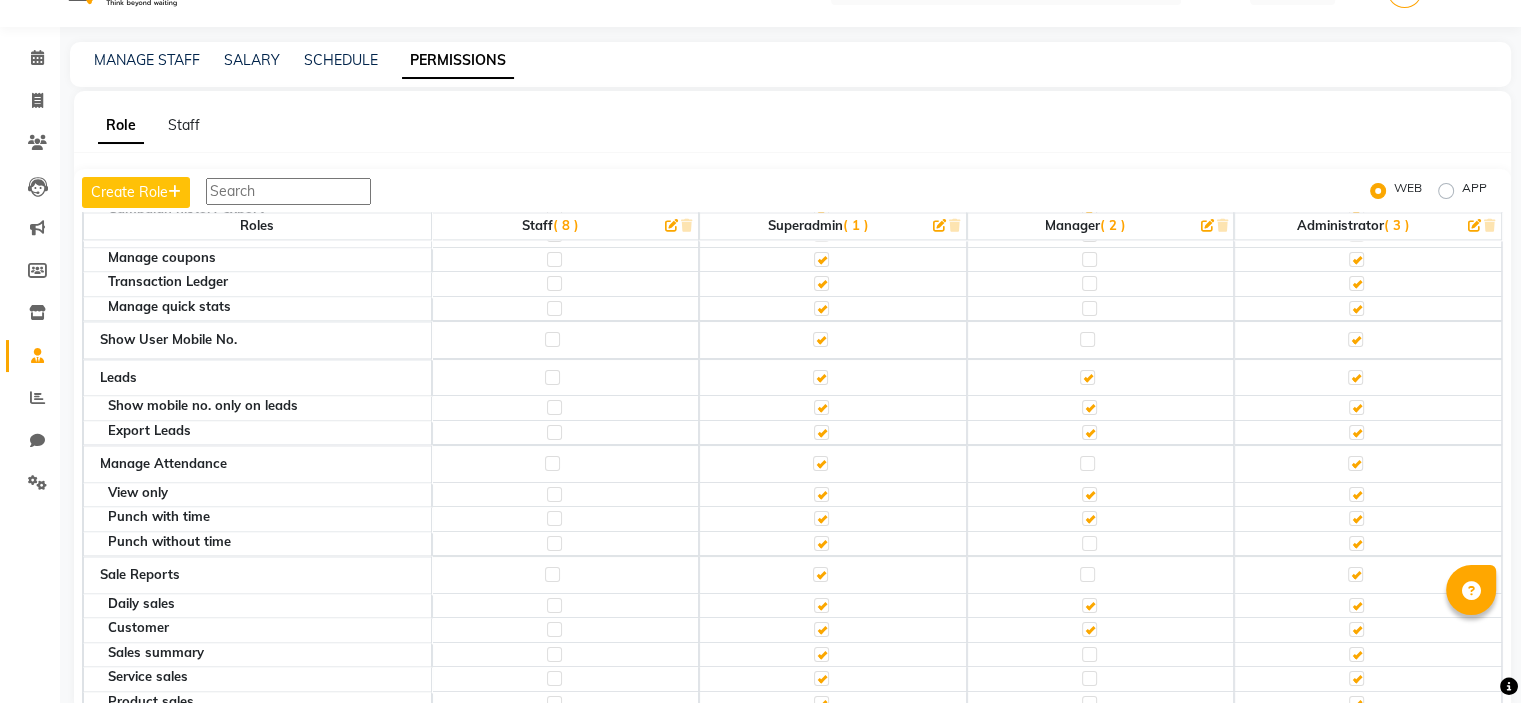 click 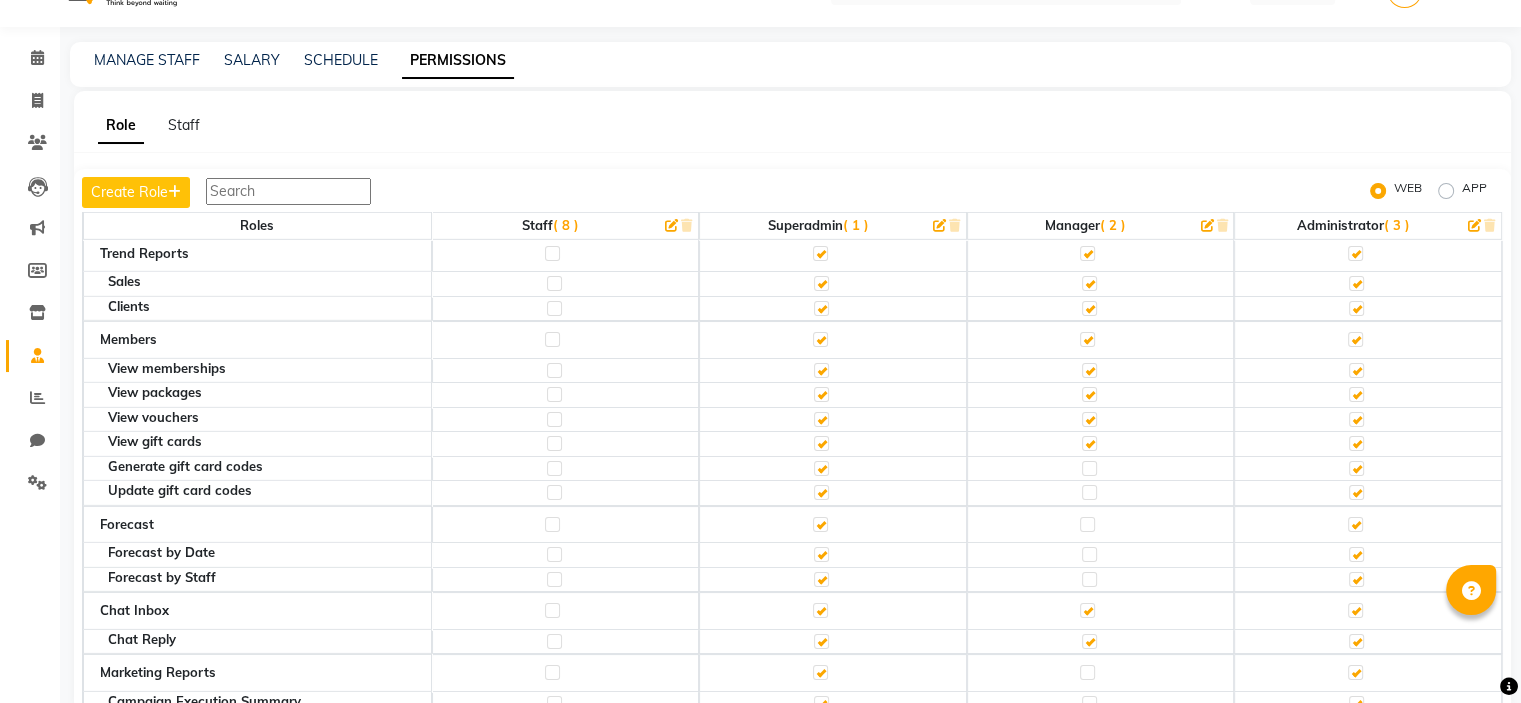 scroll, scrollTop: 6360, scrollLeft: 0, axis: vertical 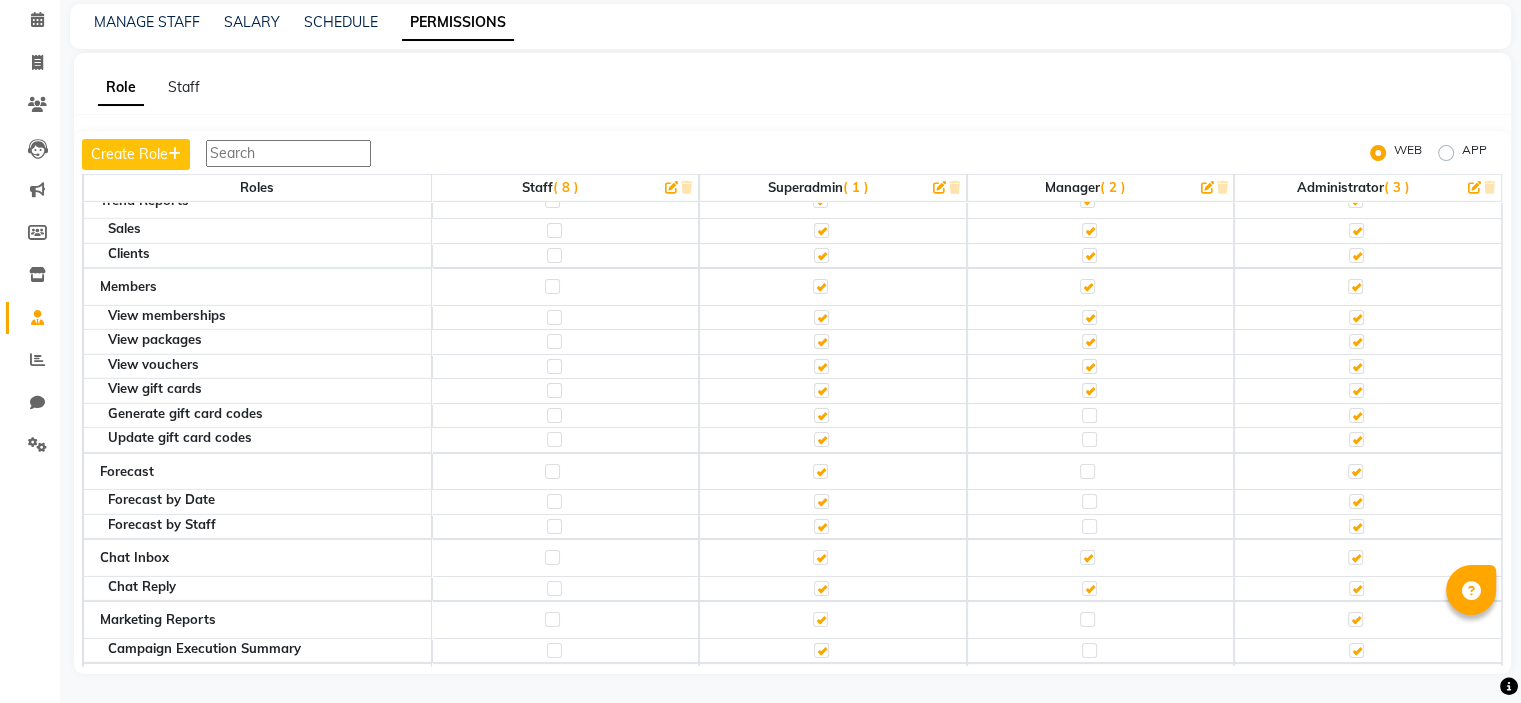 click 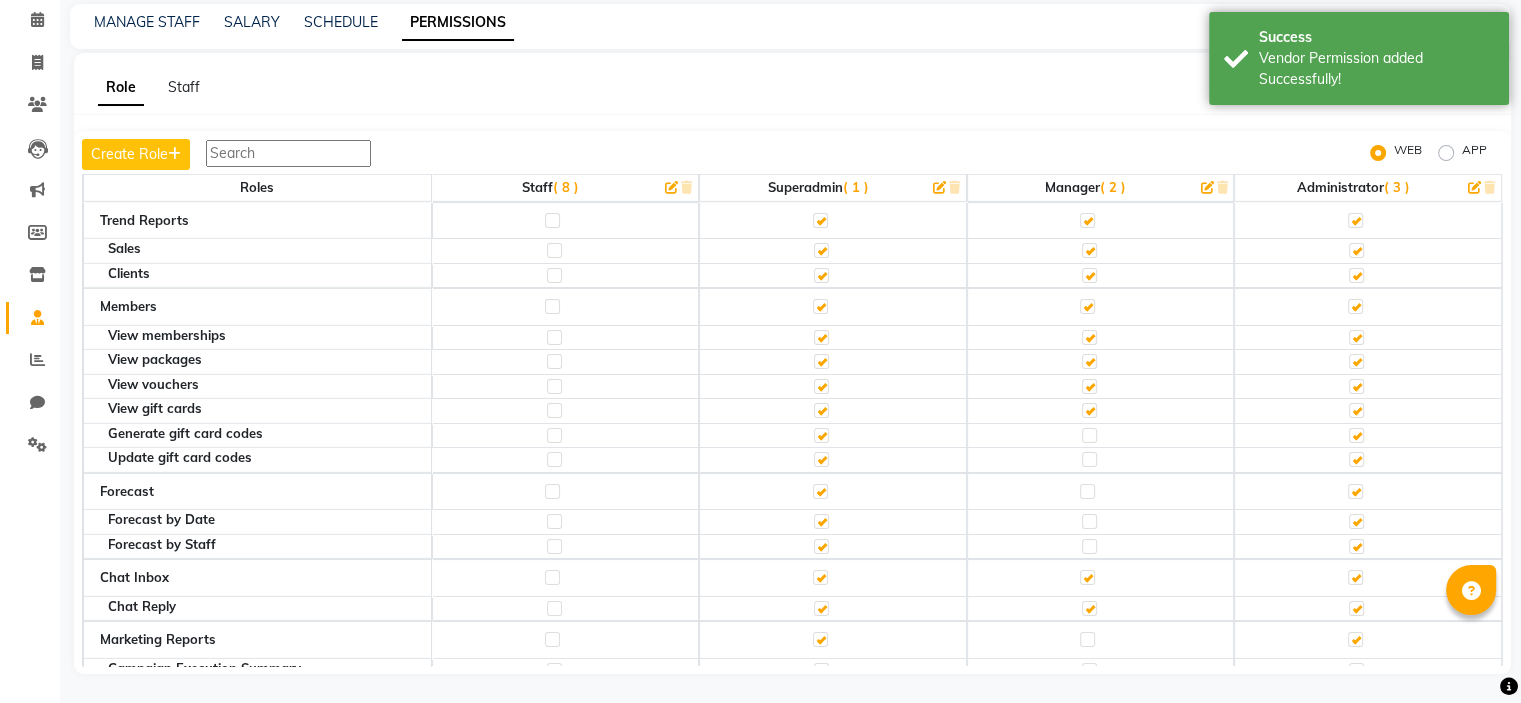 scroll, scrollTop: 6360, scrollLeft: 0, axis: vertical 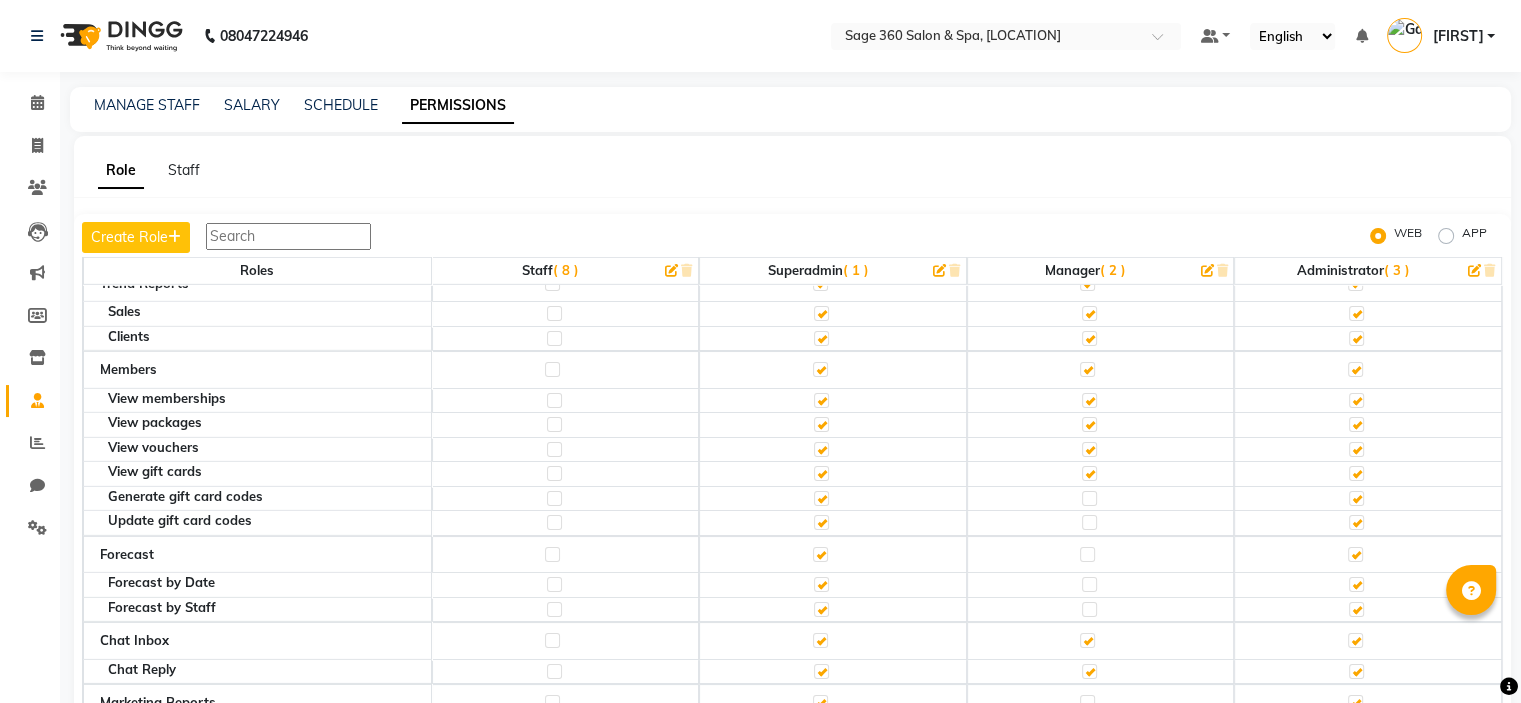 click on "[FIRST]" at bounding box center (1457, 36) 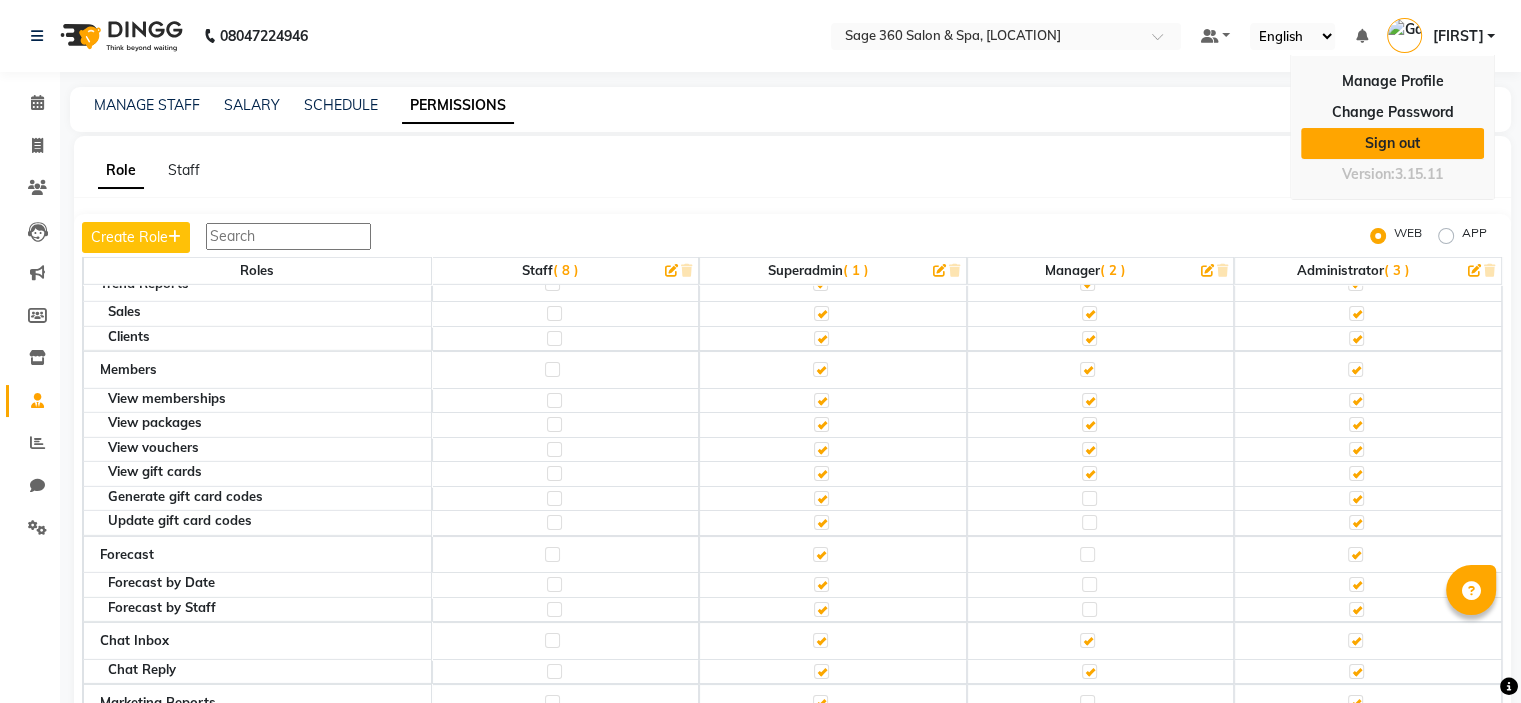 click on "Sign out" at bounding box center [1392, 143] 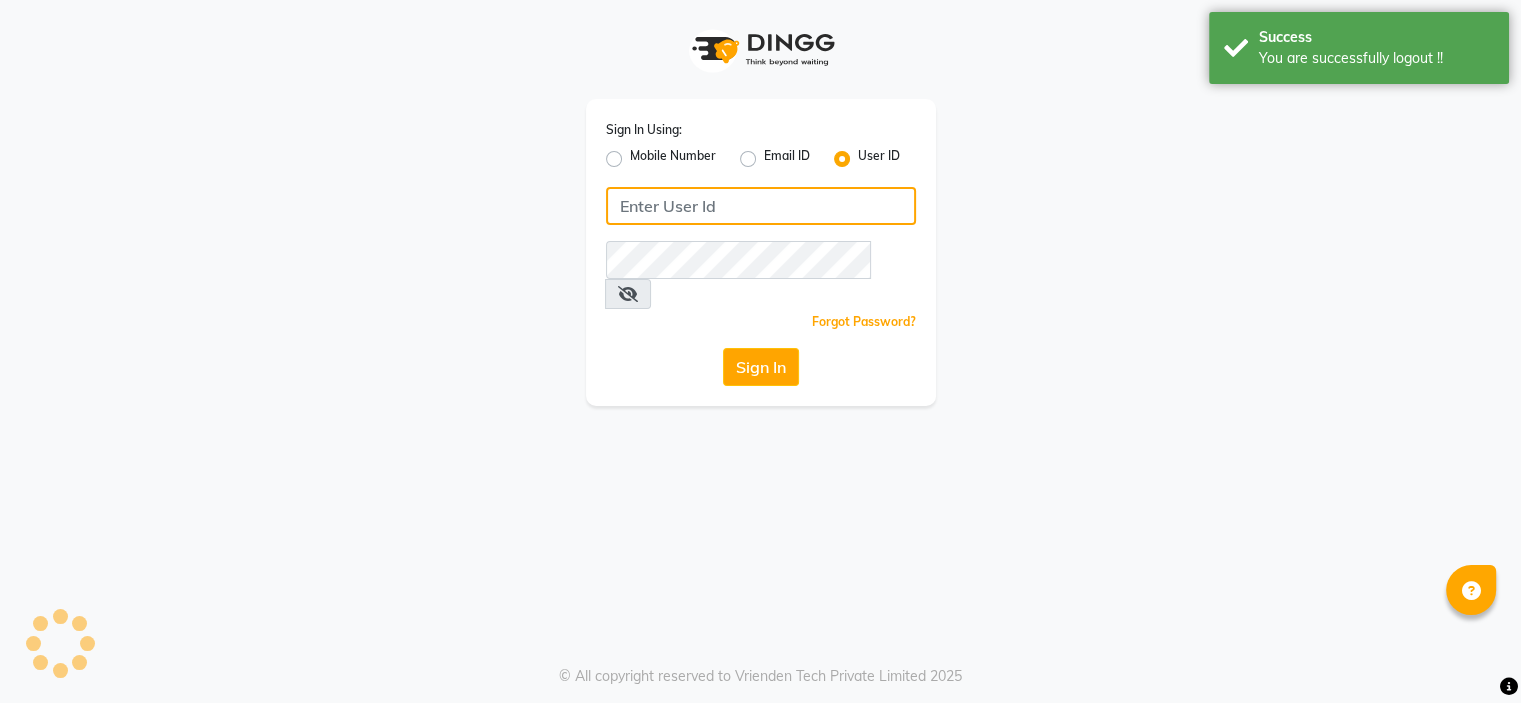type on "8310924385" 